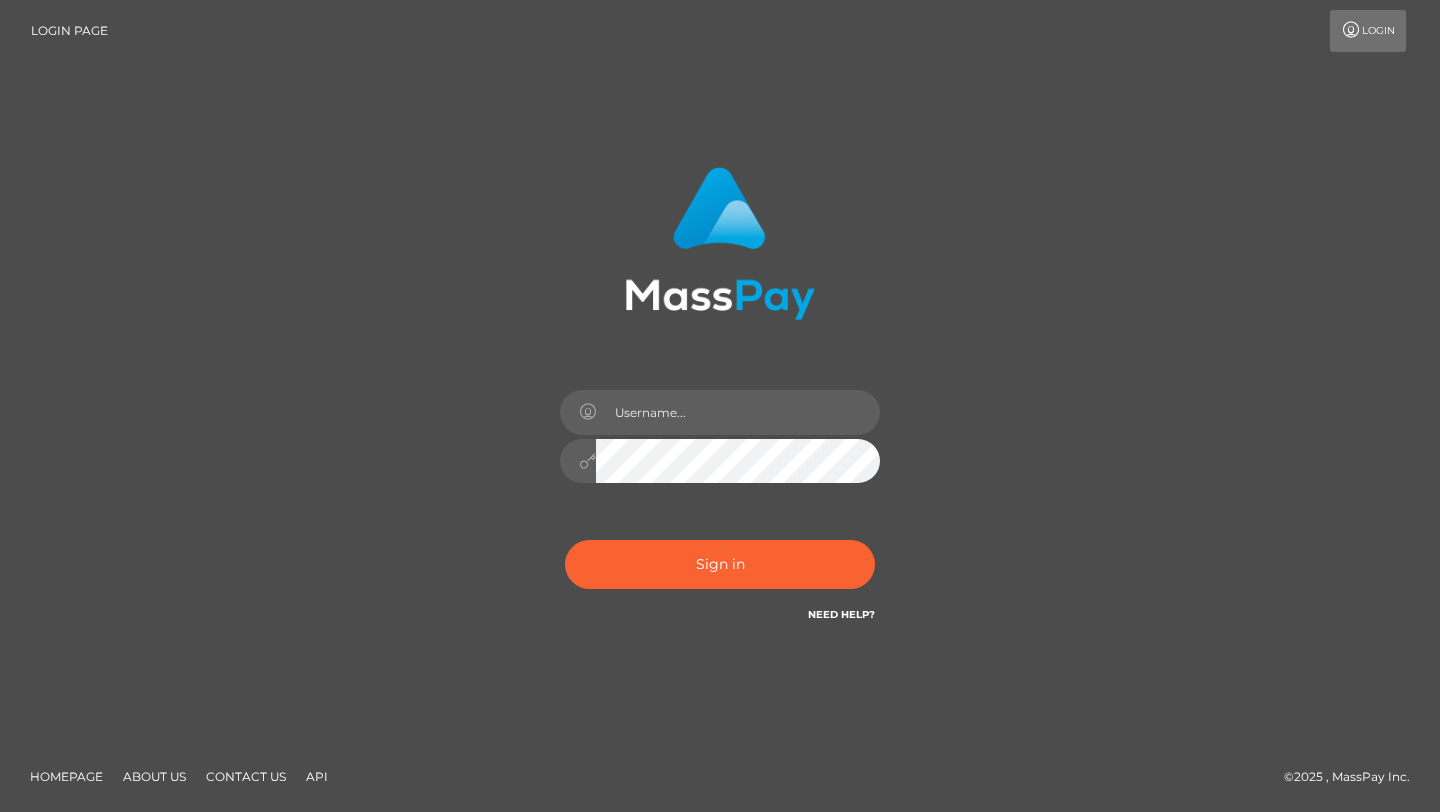 scroll, scrollTop: 0, scrollLeft: 0, axis: both 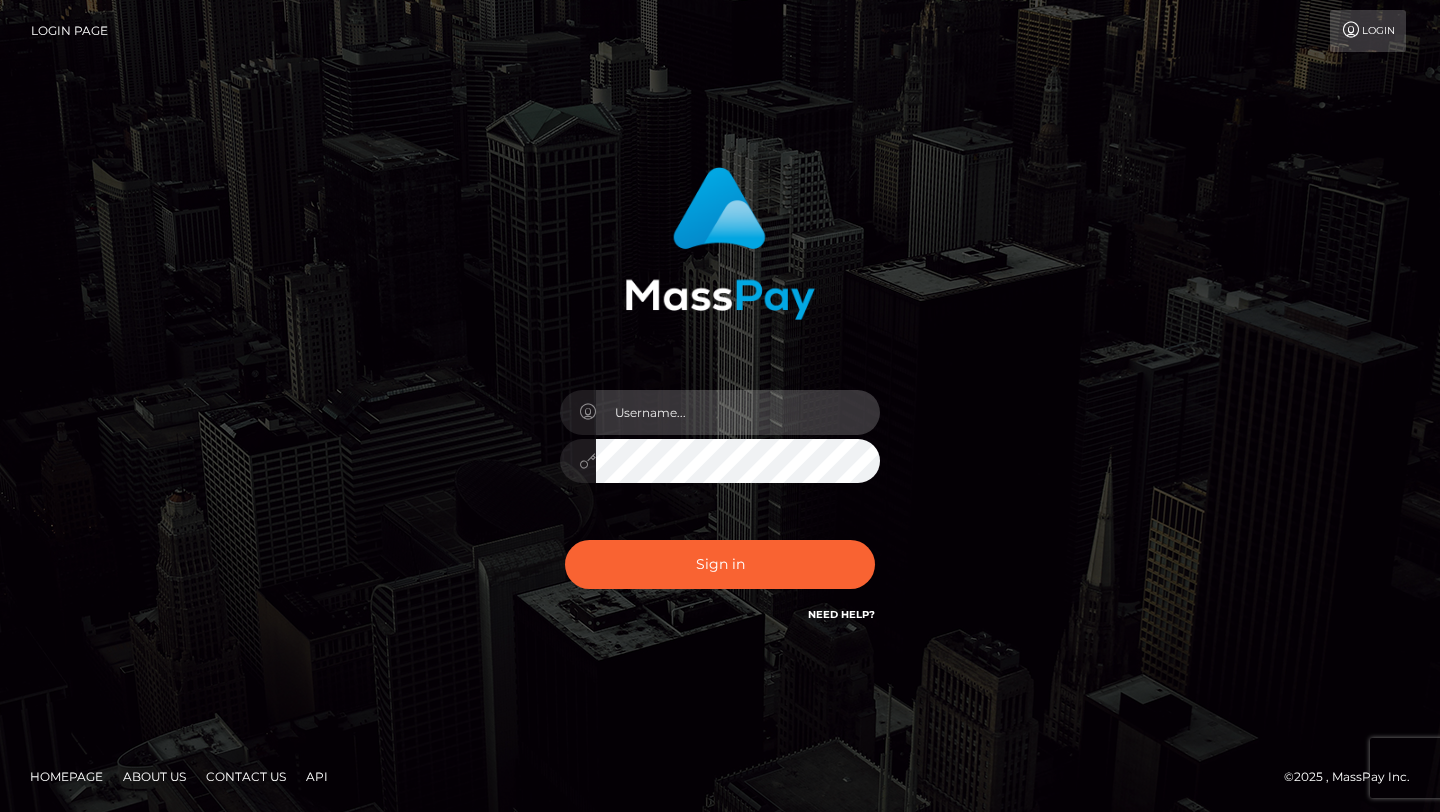 click at bounding box center [738, 412] 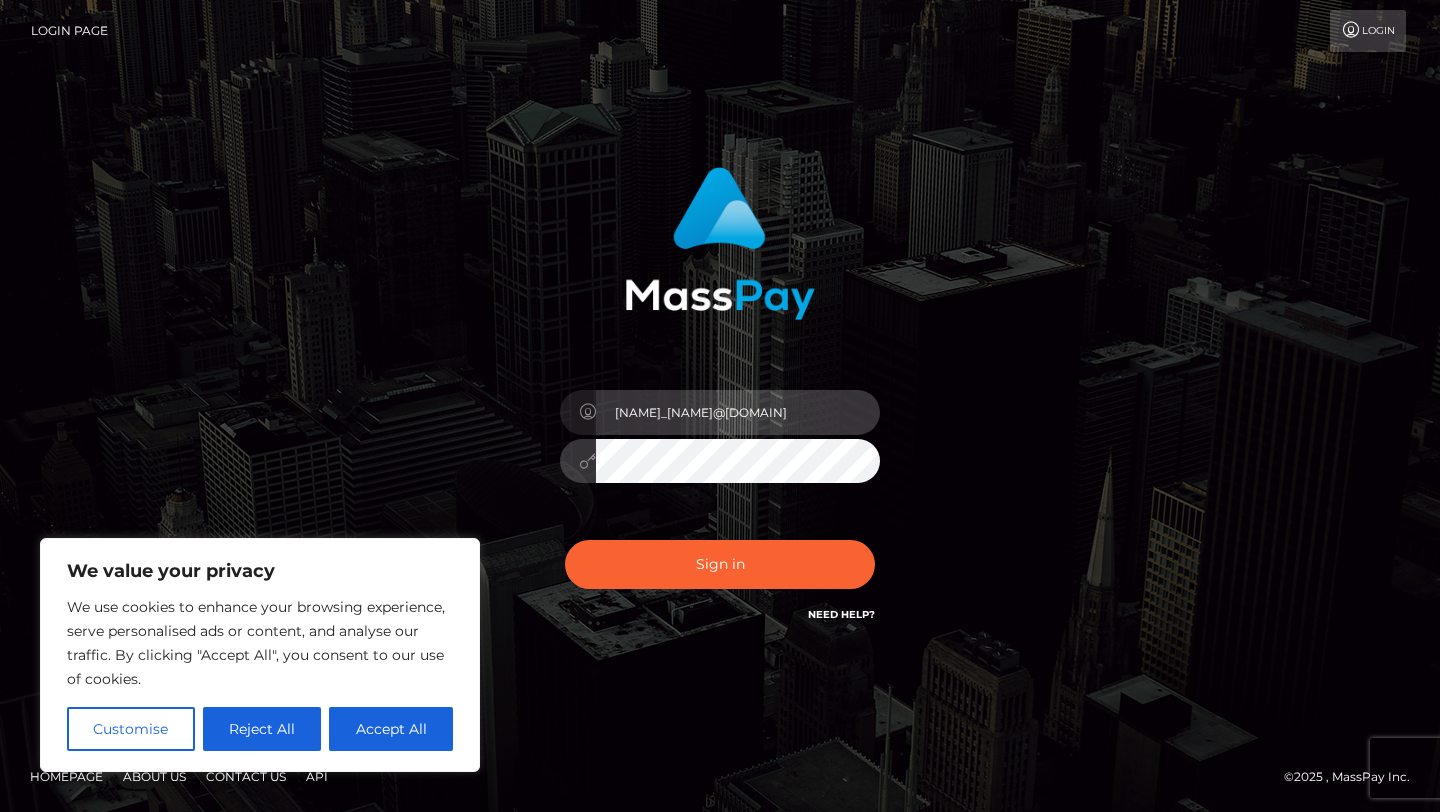 click on "[EMAIL]" at bounding box center [738, 412] 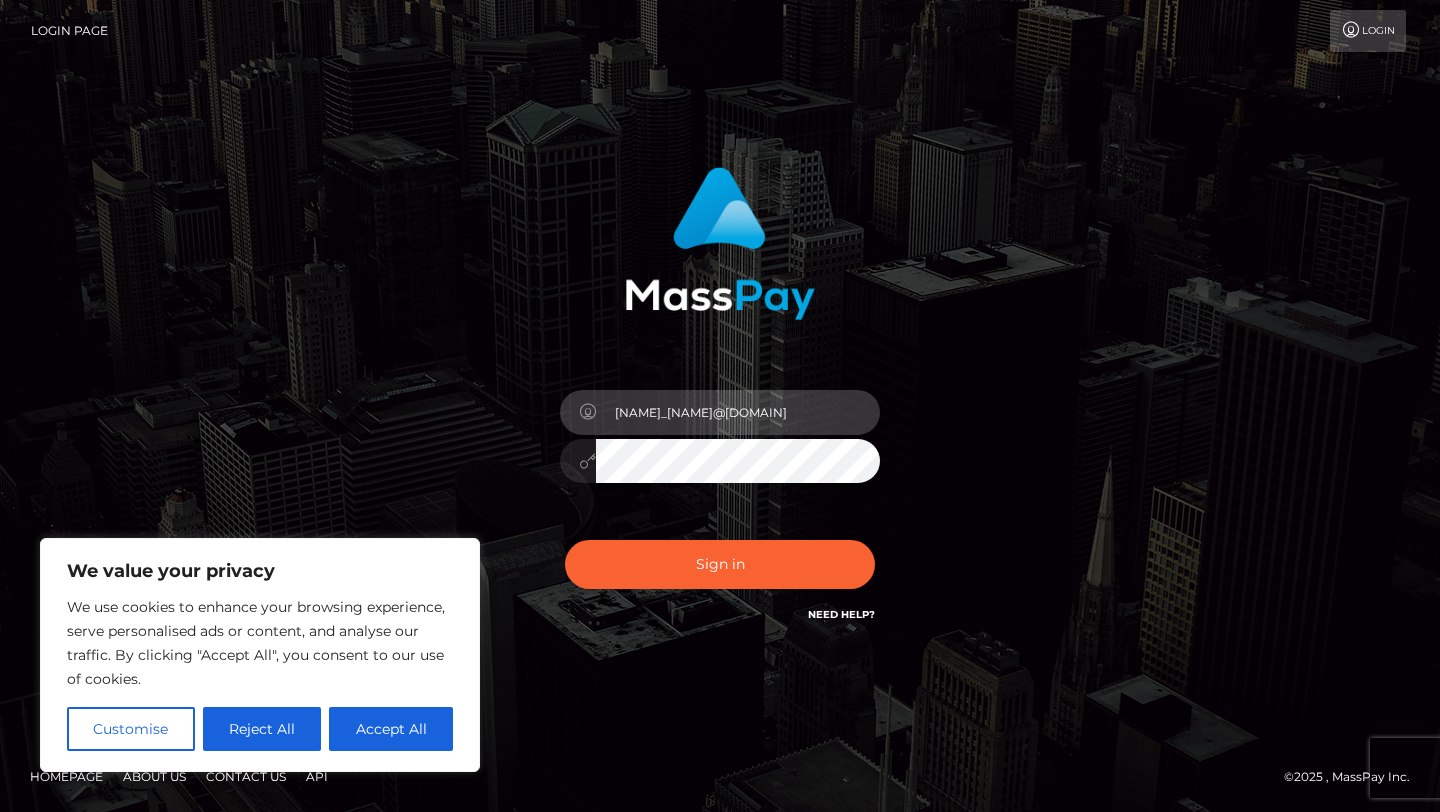 click on "[EMAIL]" at bounding box center [738, 412] 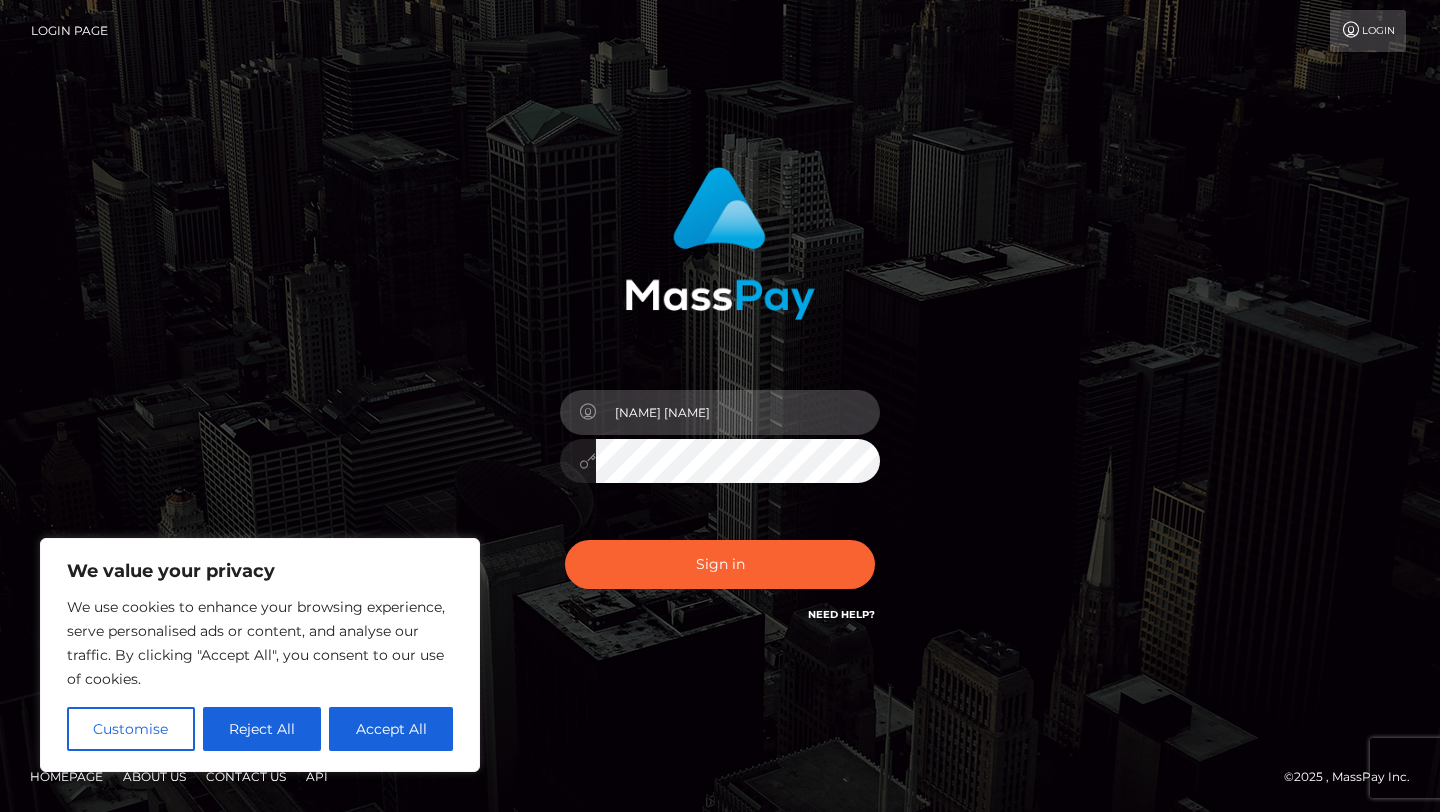 type on "maiaadelaneyy" 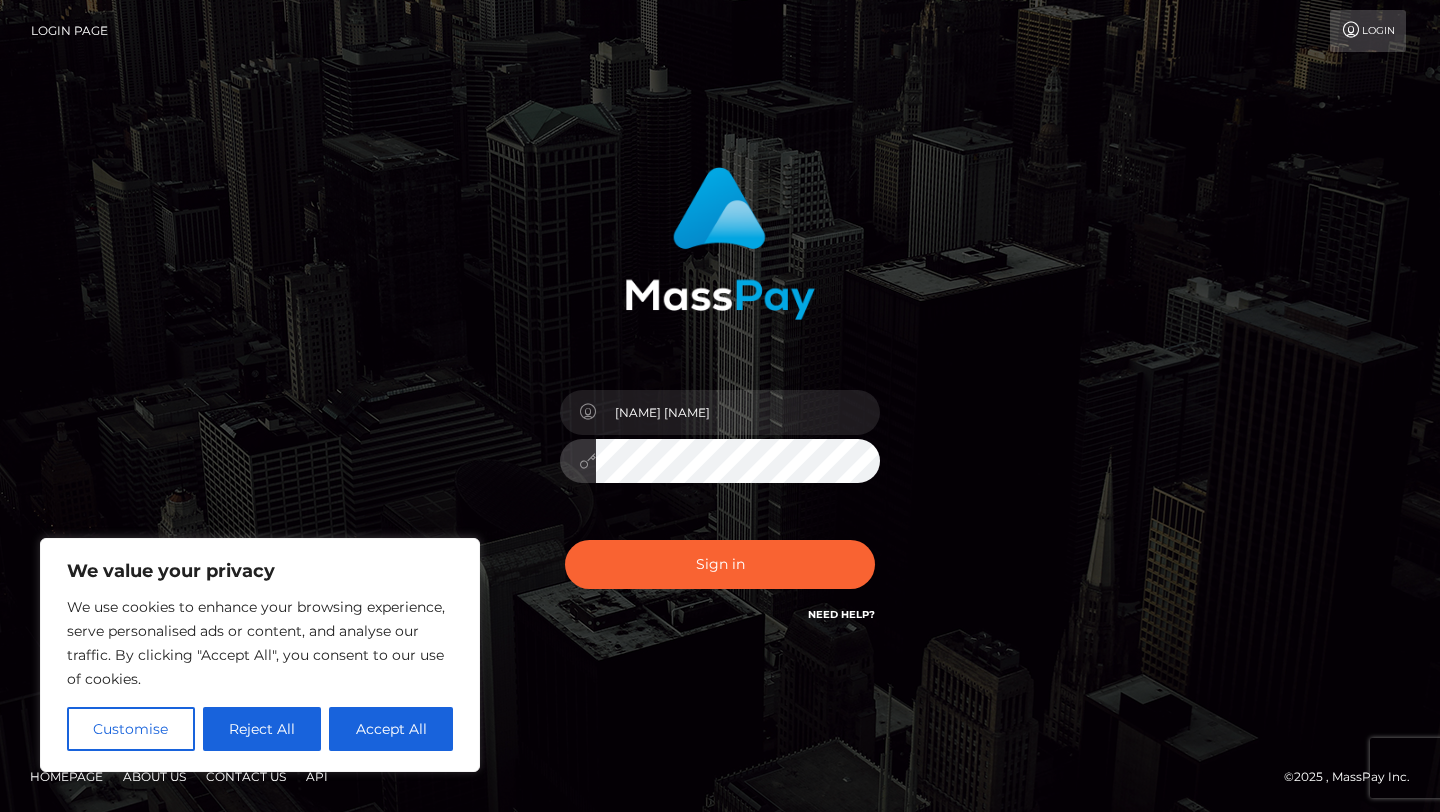 click on "Sign in" at bounding box center [720, 564] 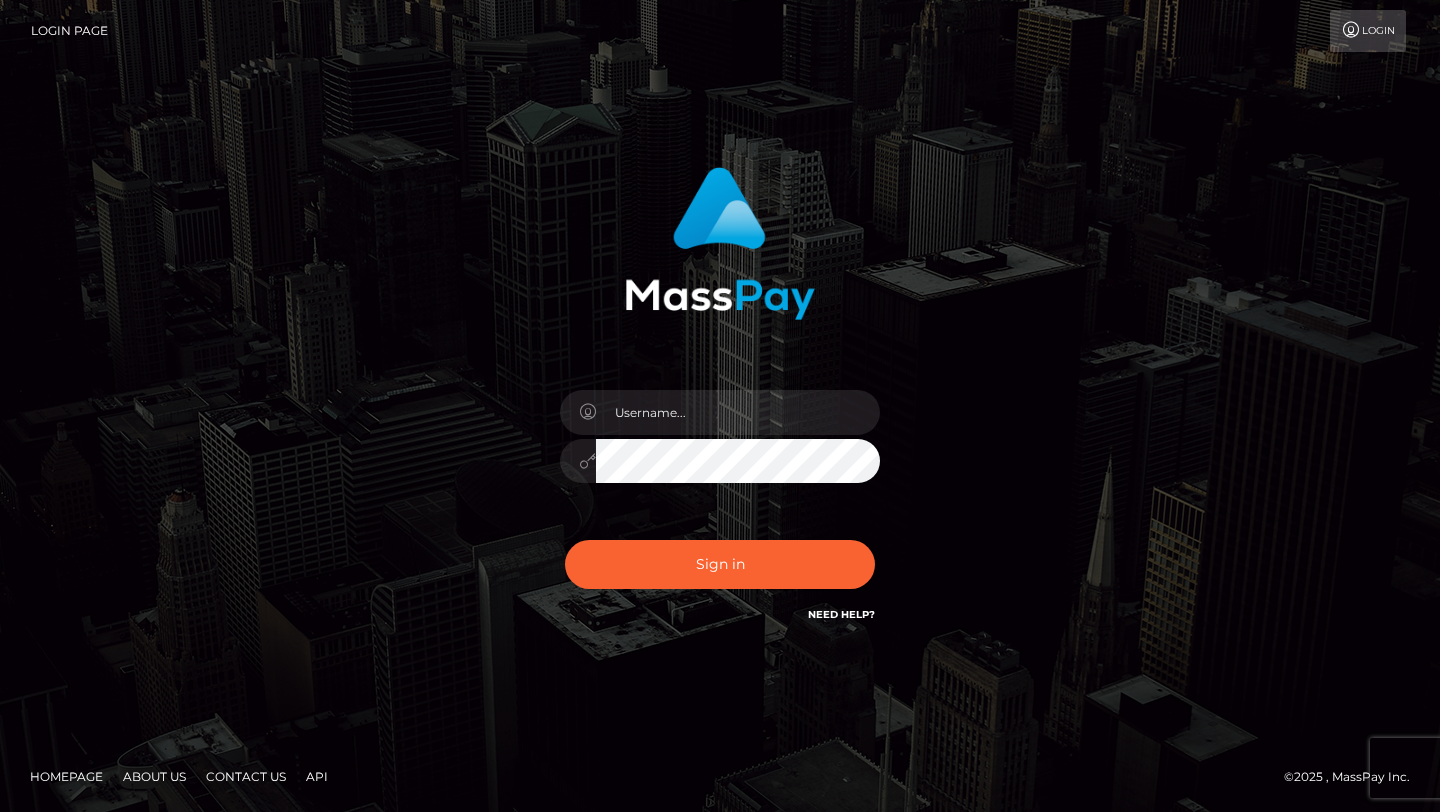 scroll, scrollTop: 0, scrollLeft: 0, axis: both 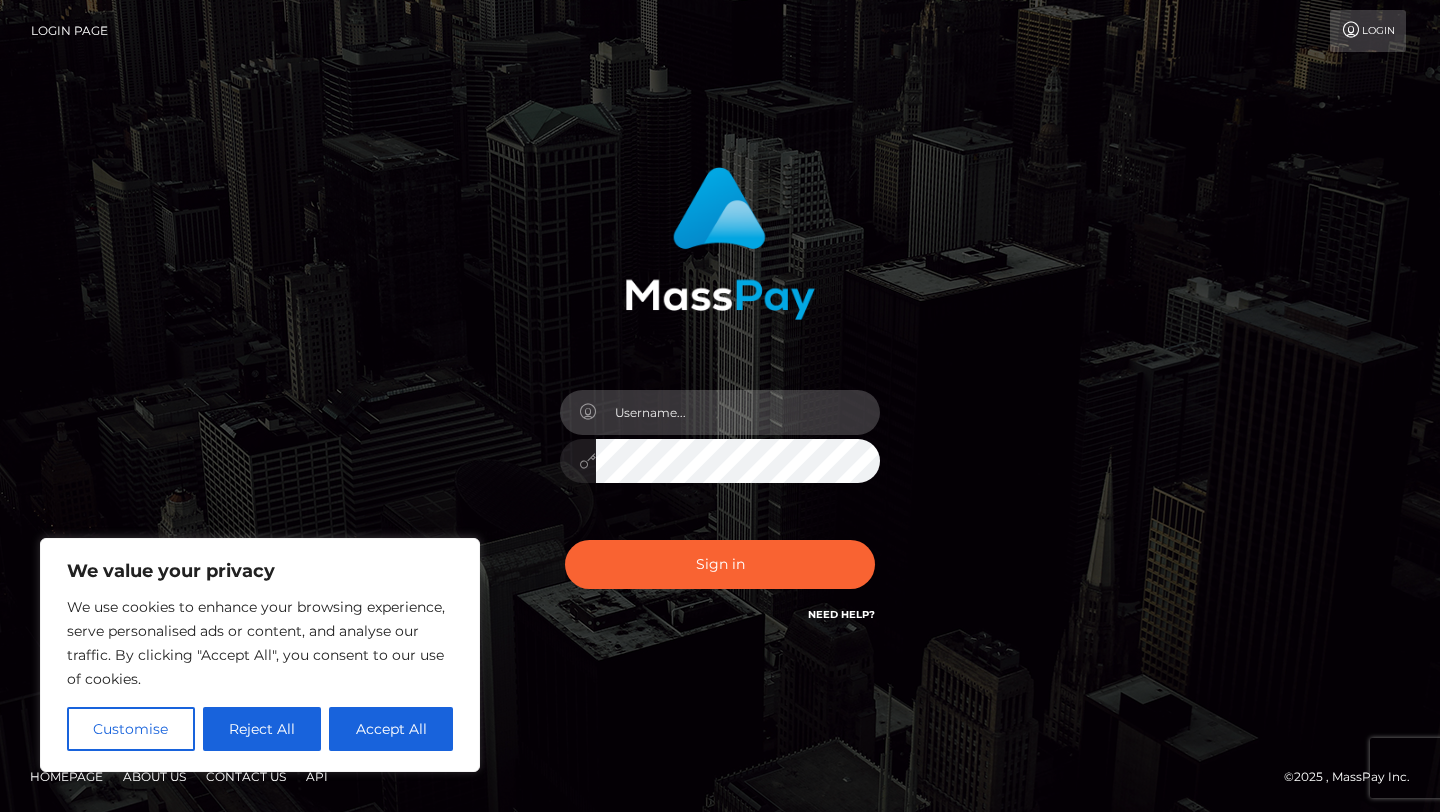 click at bounding box center (738, 412) 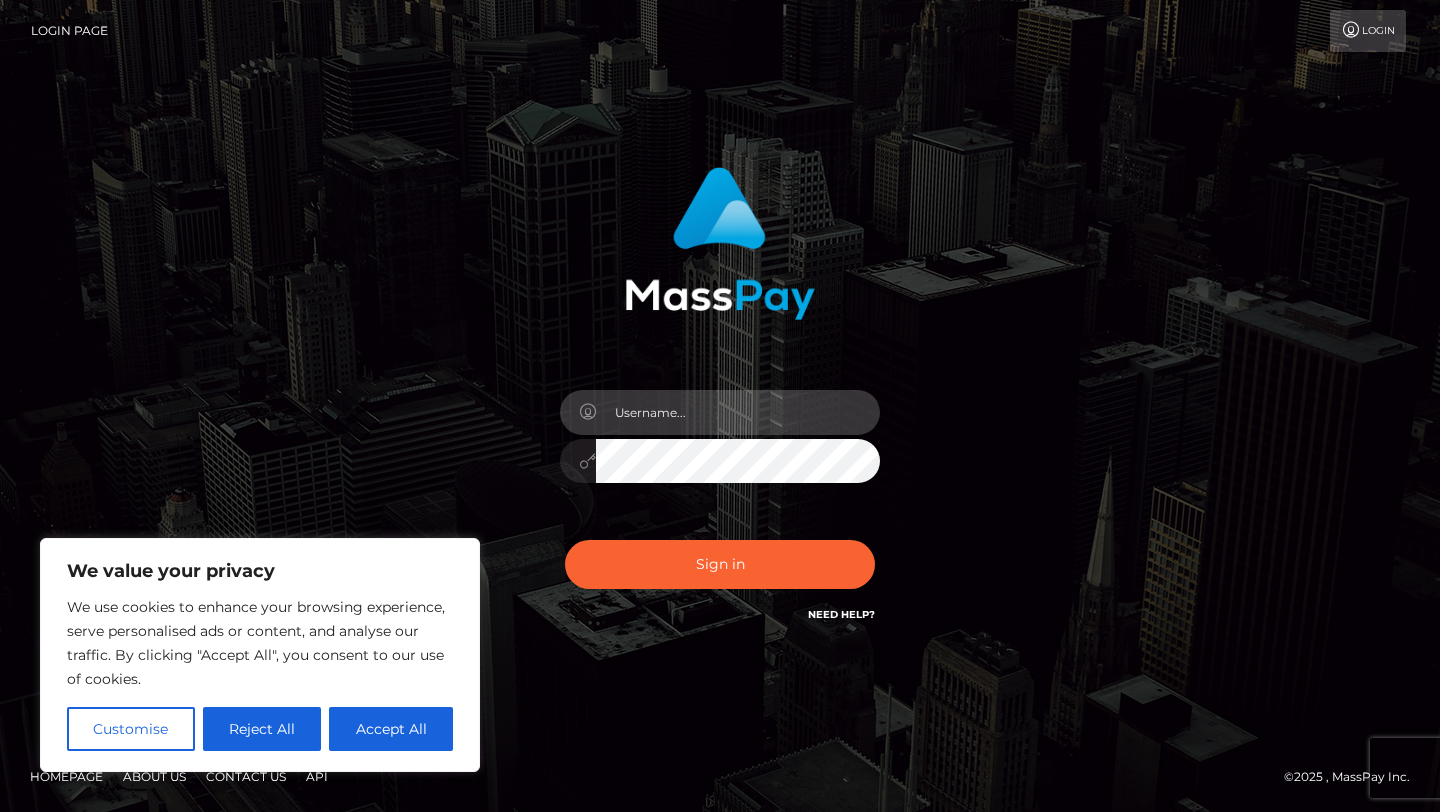 type on "maia_delaney@hotmail.com" 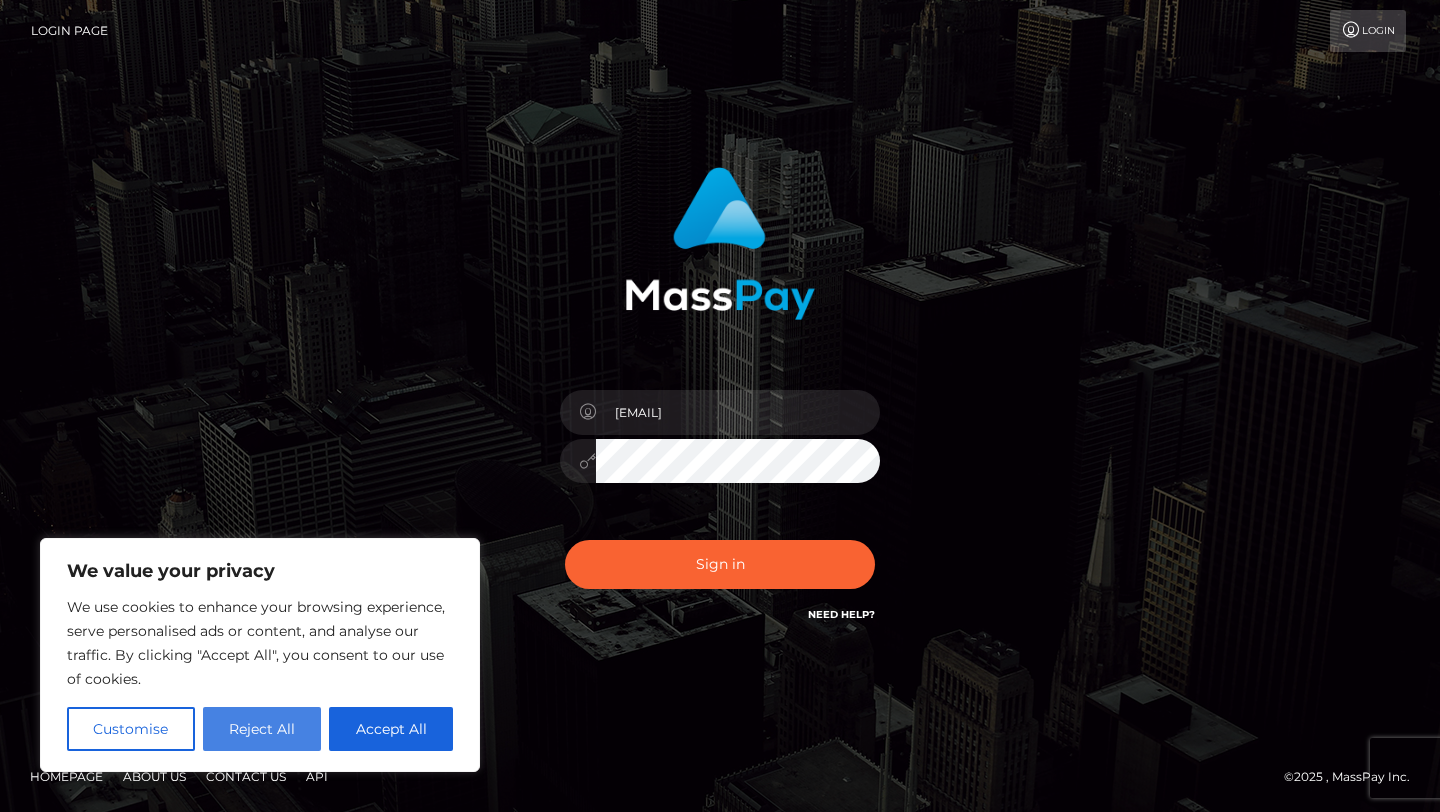 click on "Reject All" at bounding box center [262, 729] 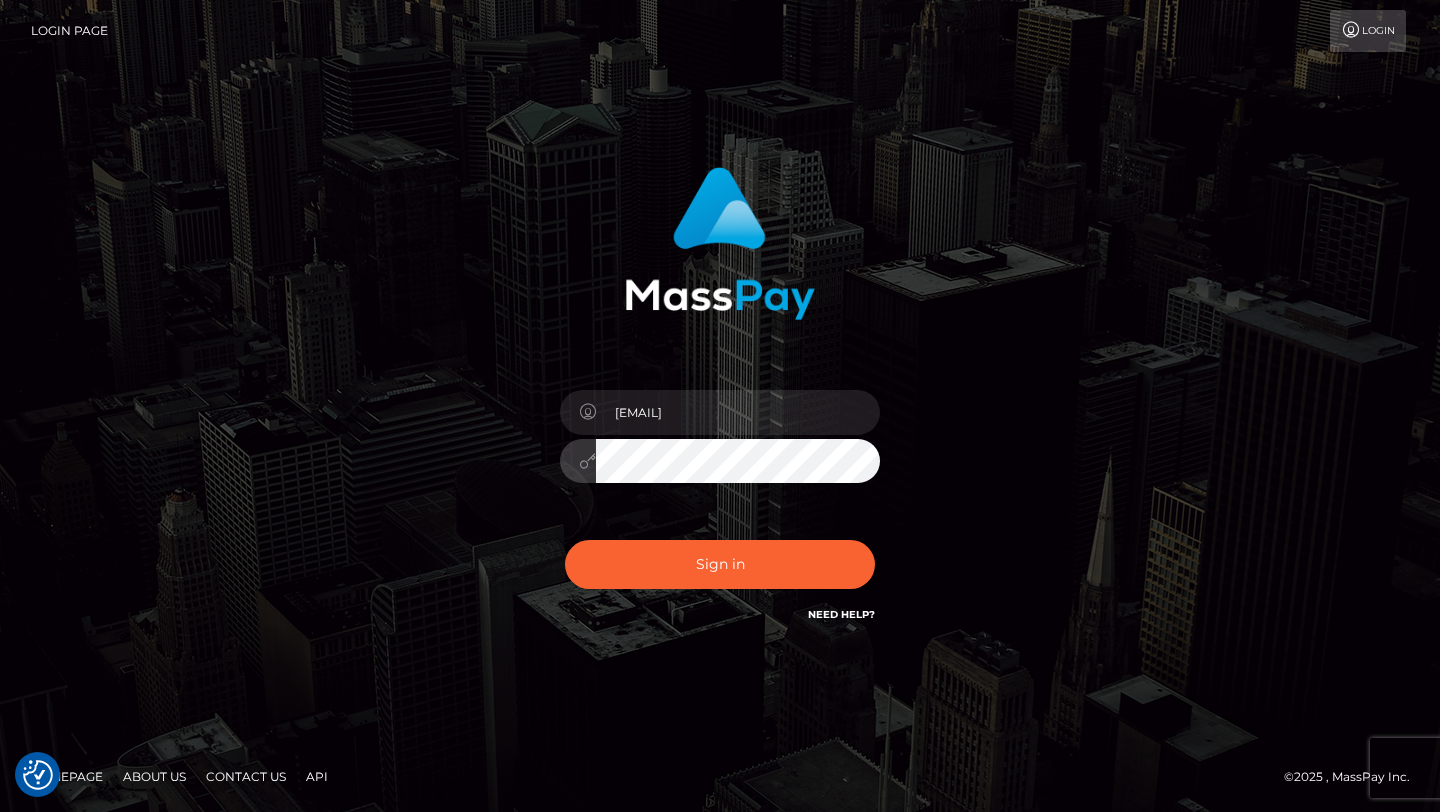 click at bounding box center (587, 461) 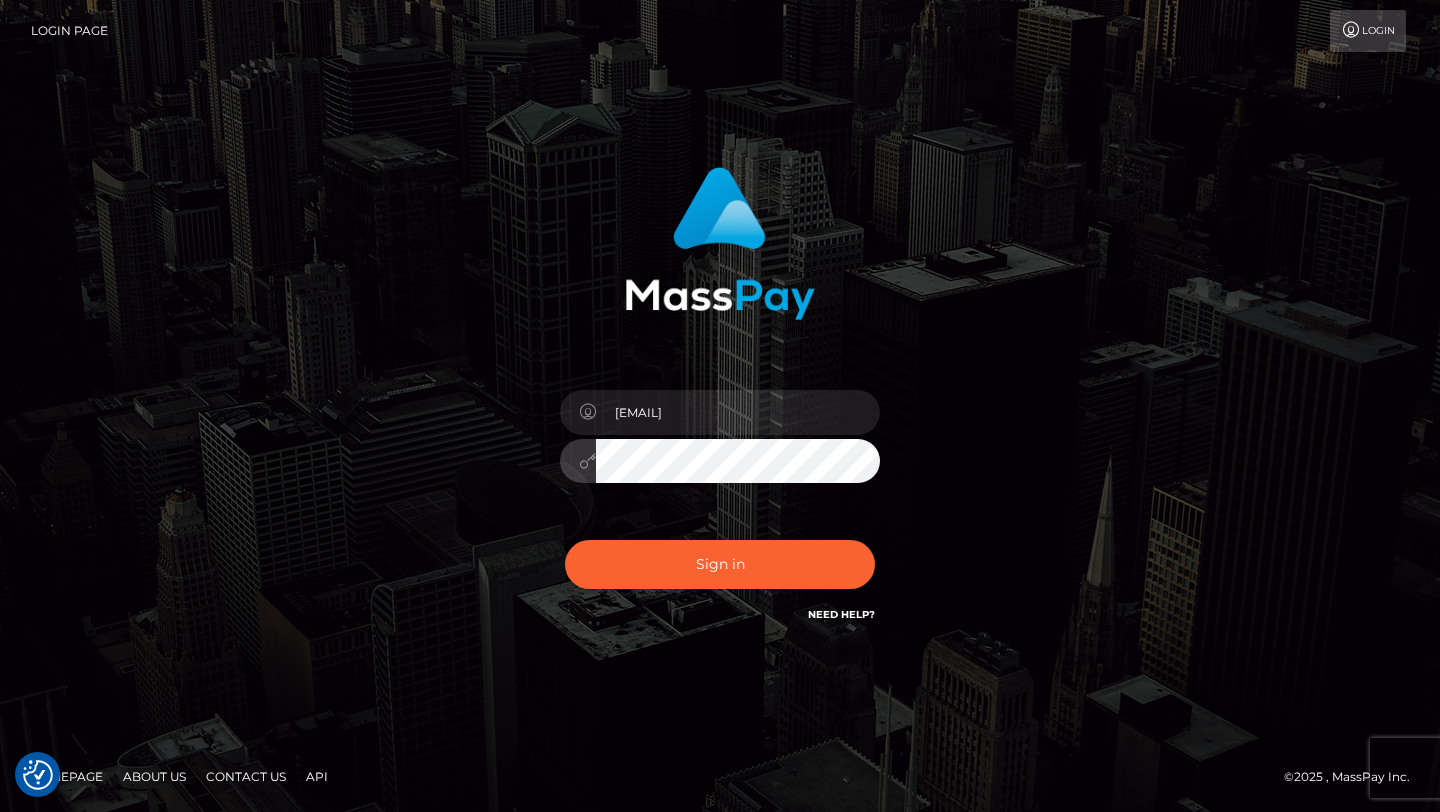 click at bounding box center (1351, 30) 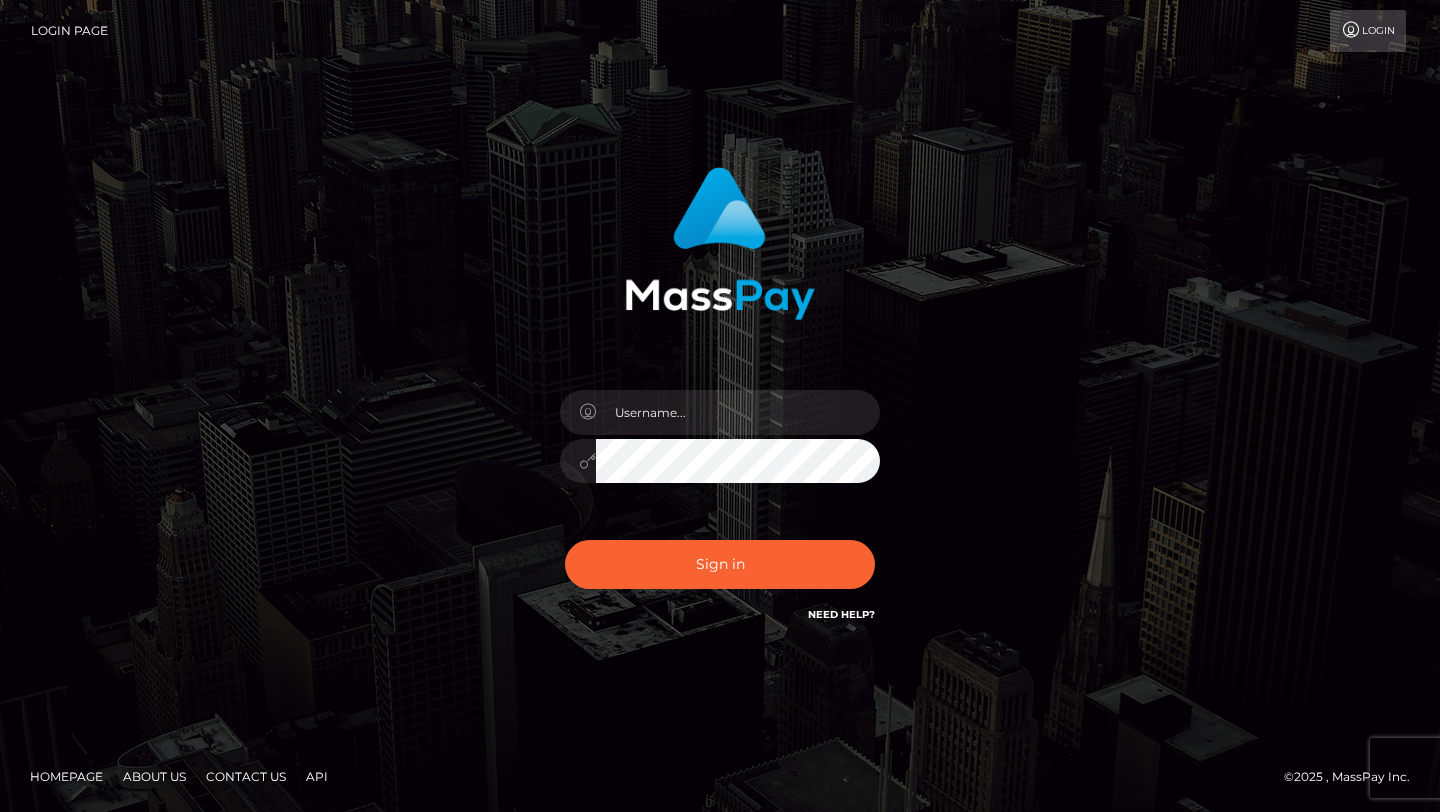 scroll, scrollTop: 0, scrollLeft: 0, axis: both 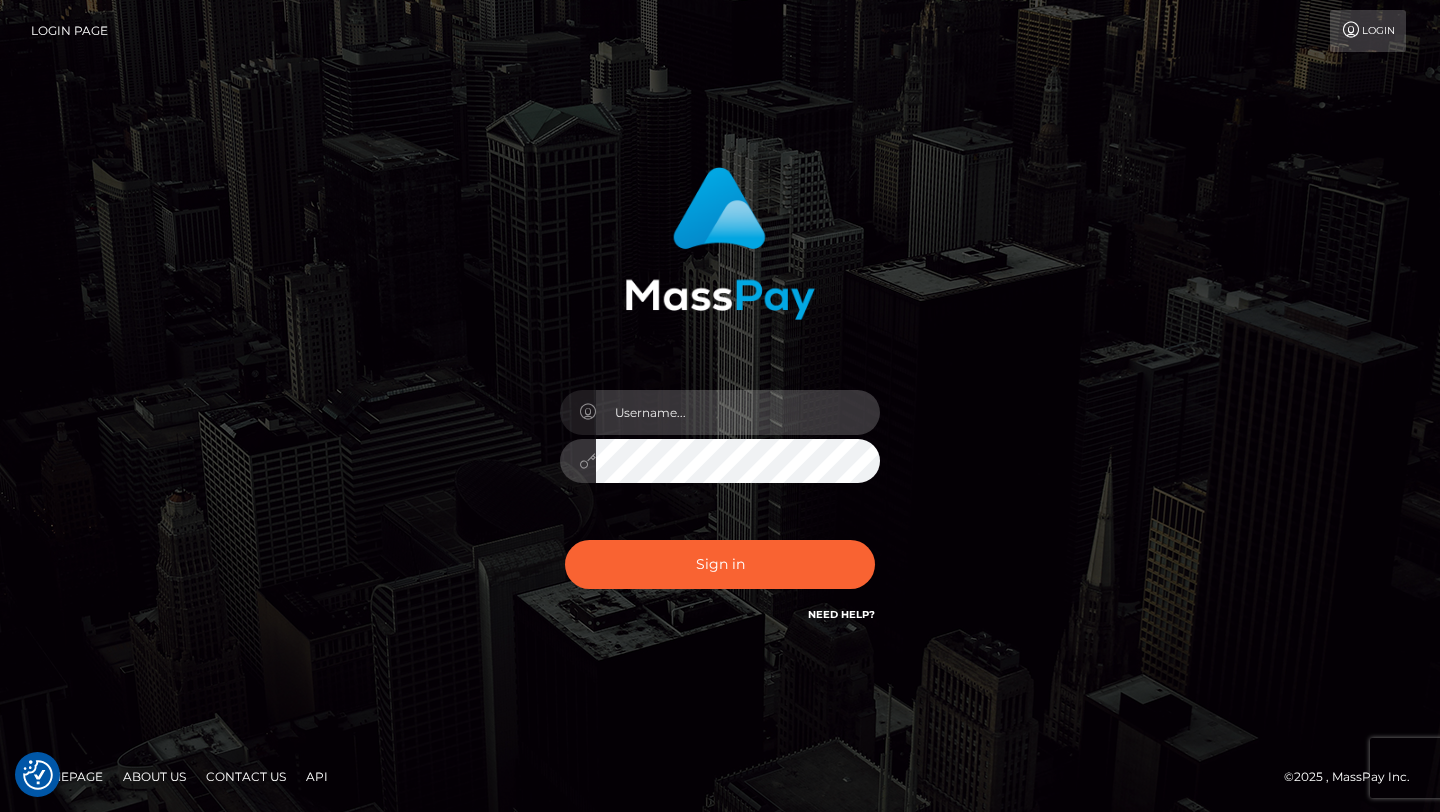 click at bounding box center (738, 412) 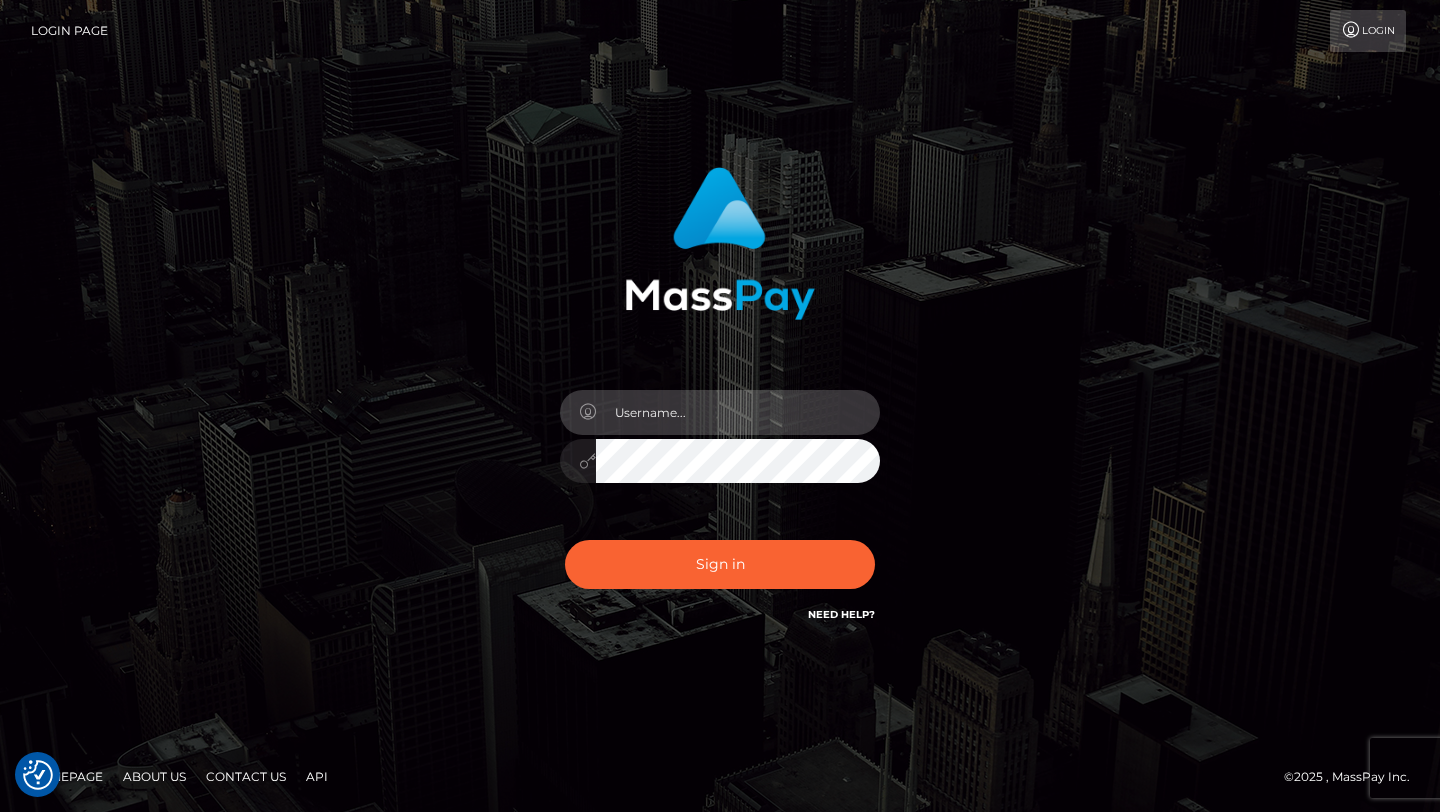 type on "[EMAIL]" 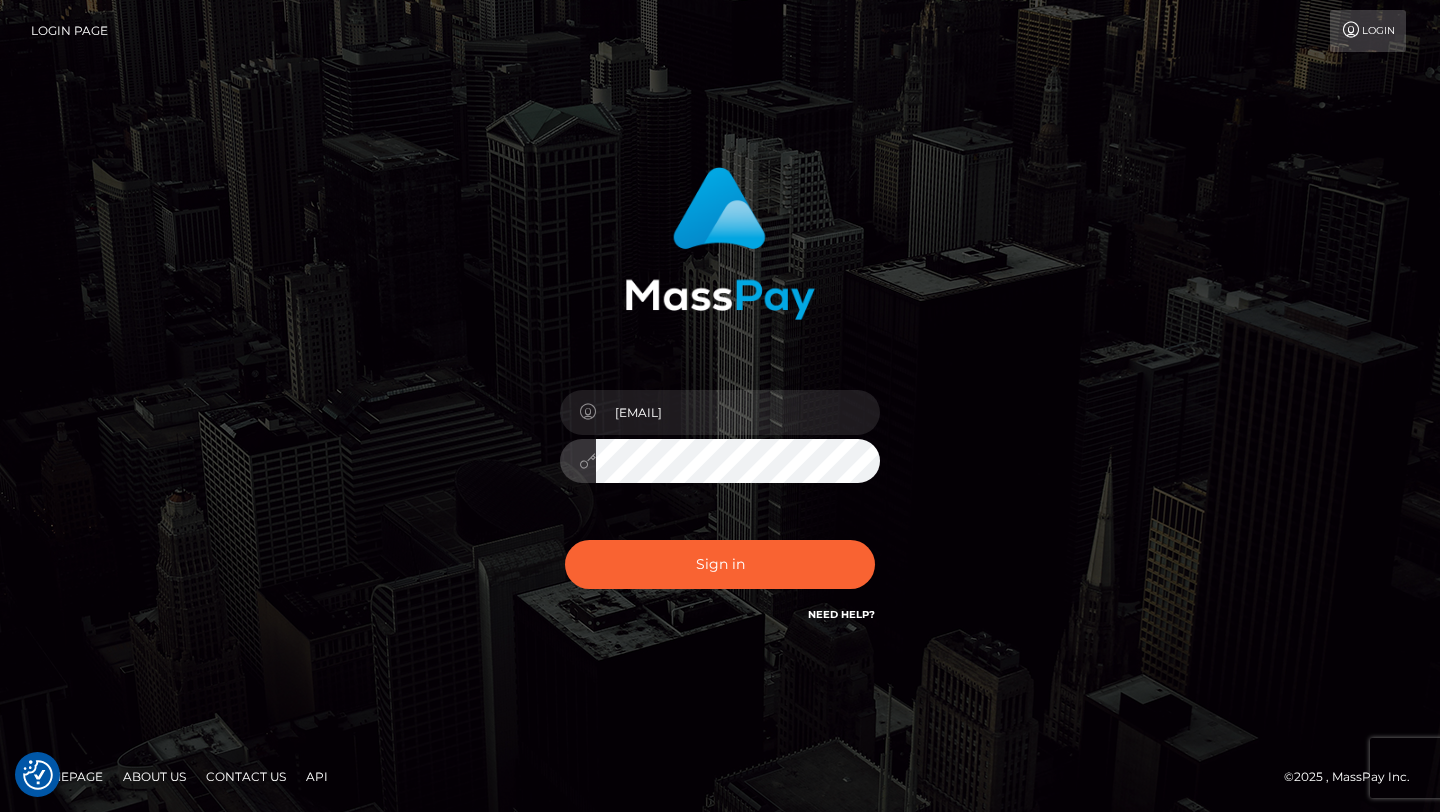 click on "Sign in" at bounding box center [720, 564] 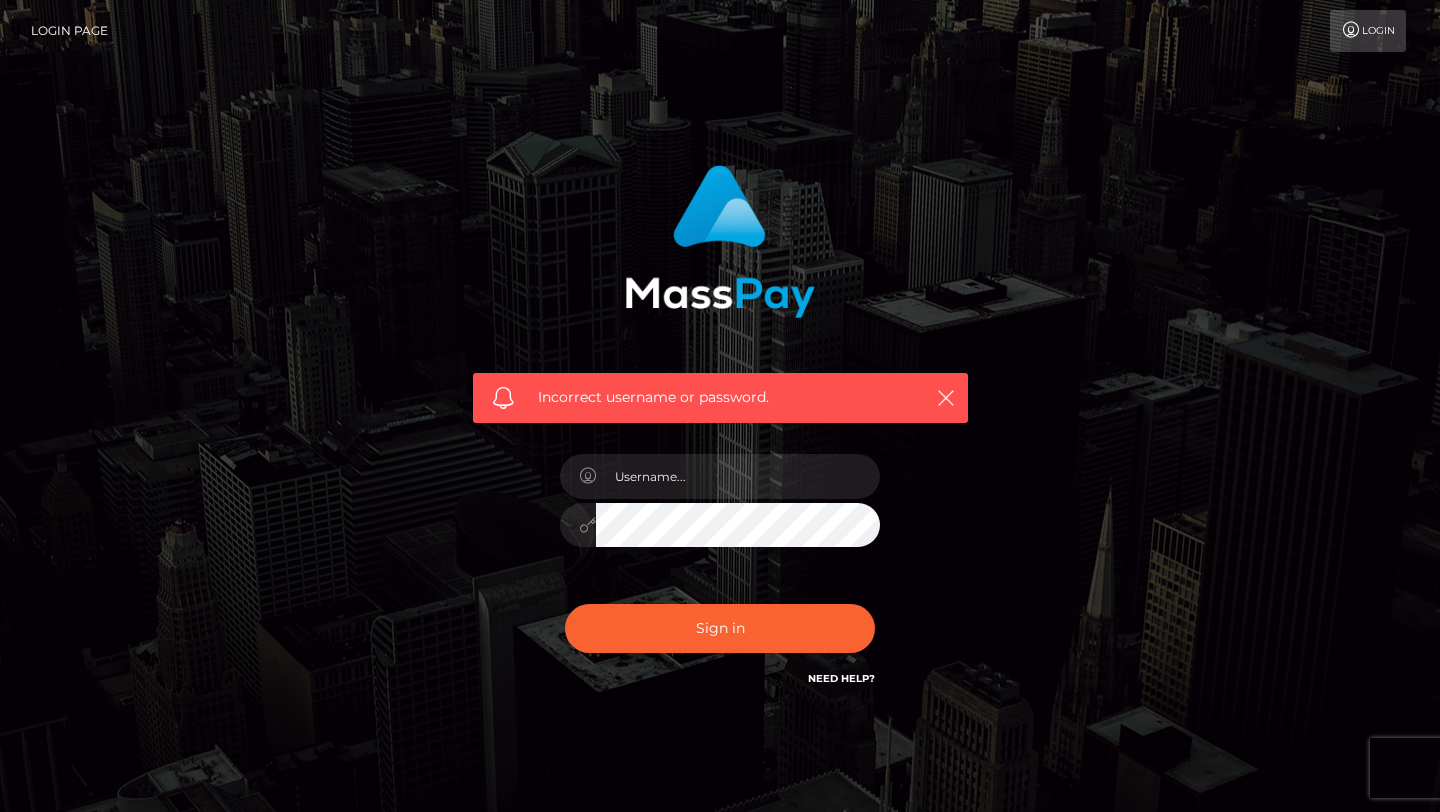 scroll, scrollTop: 0, scrollLeft: 0, axis: both 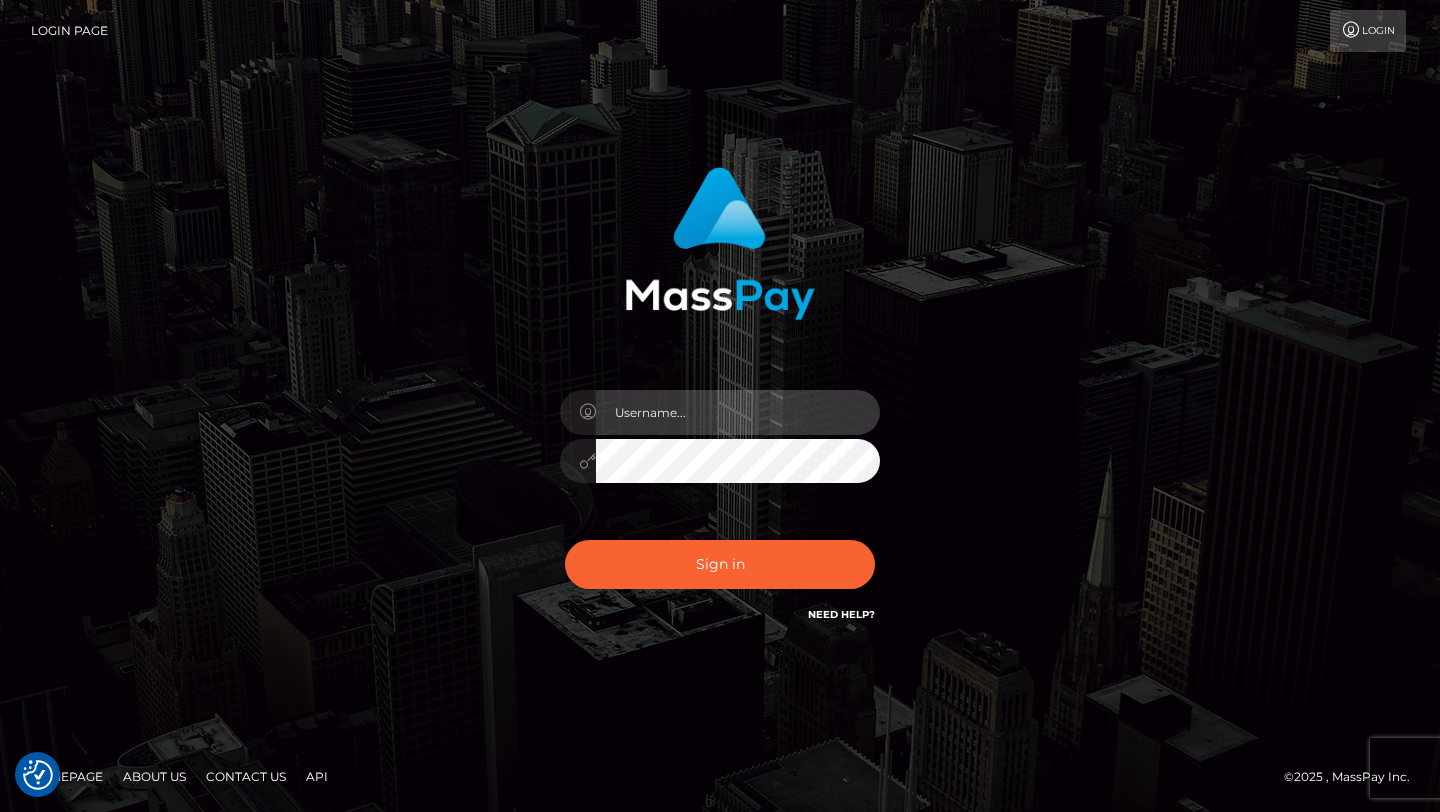 click at bounding box center (738, 412) 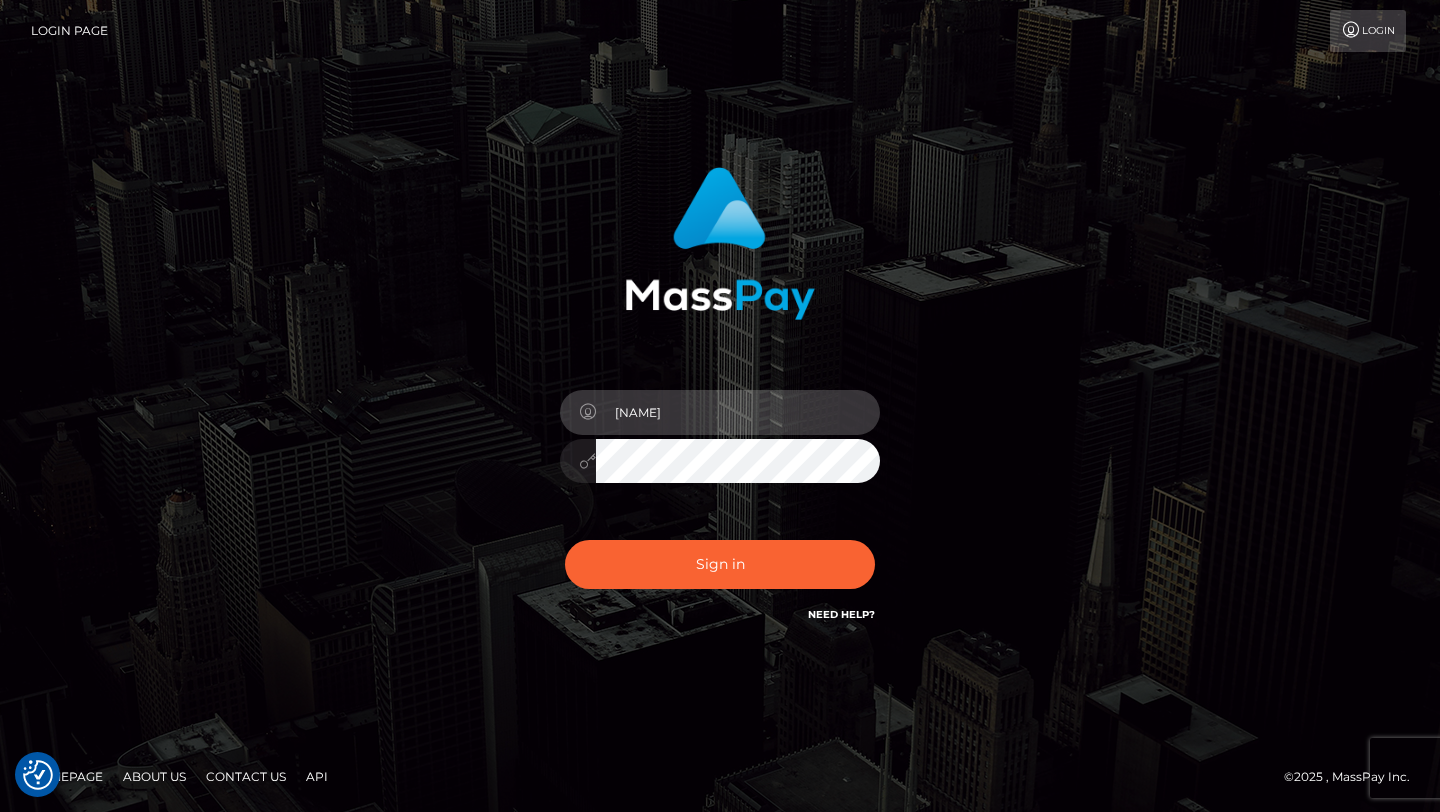 type on "maia_delaney@hotmail.com" 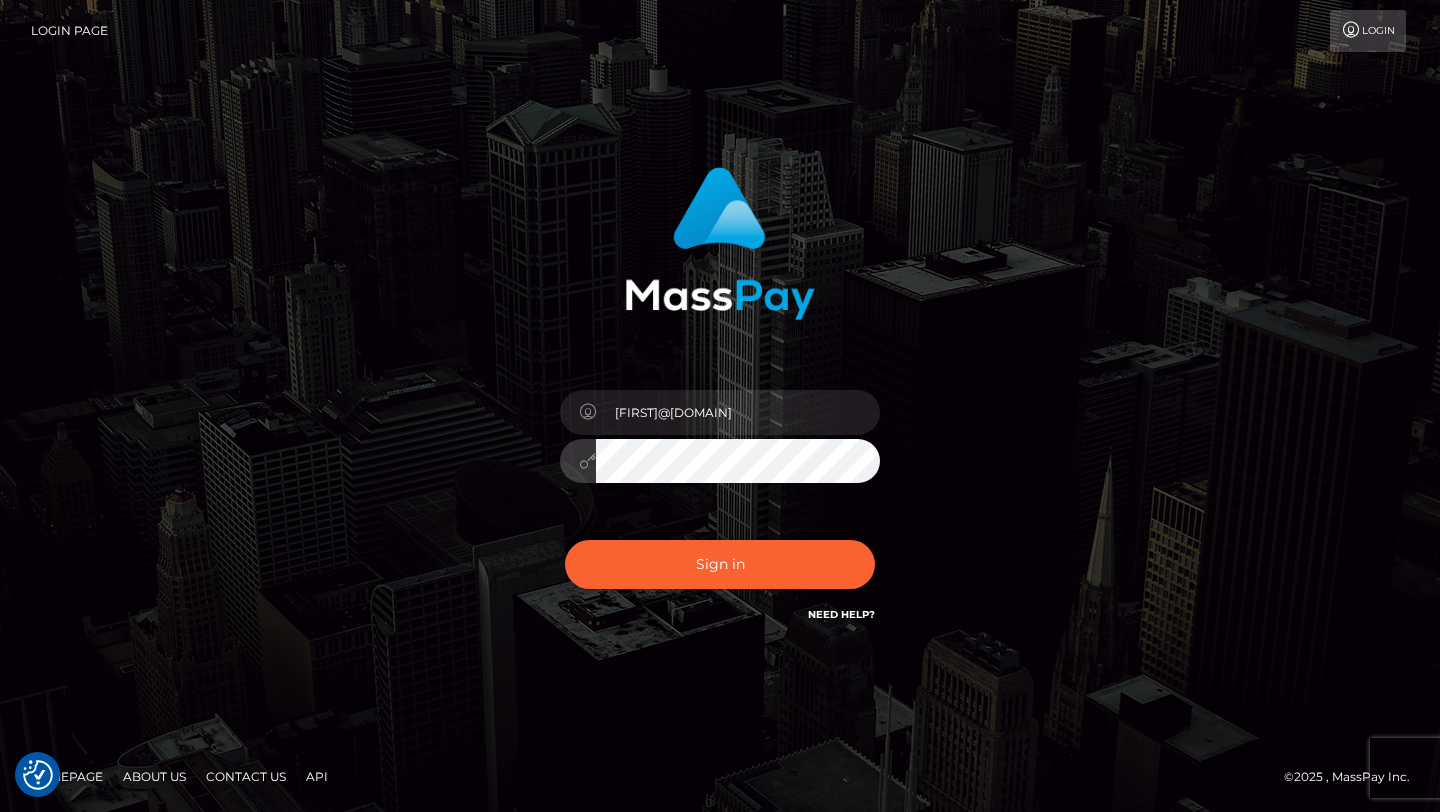 click on "Sign in" at bounding box center [720, 564] 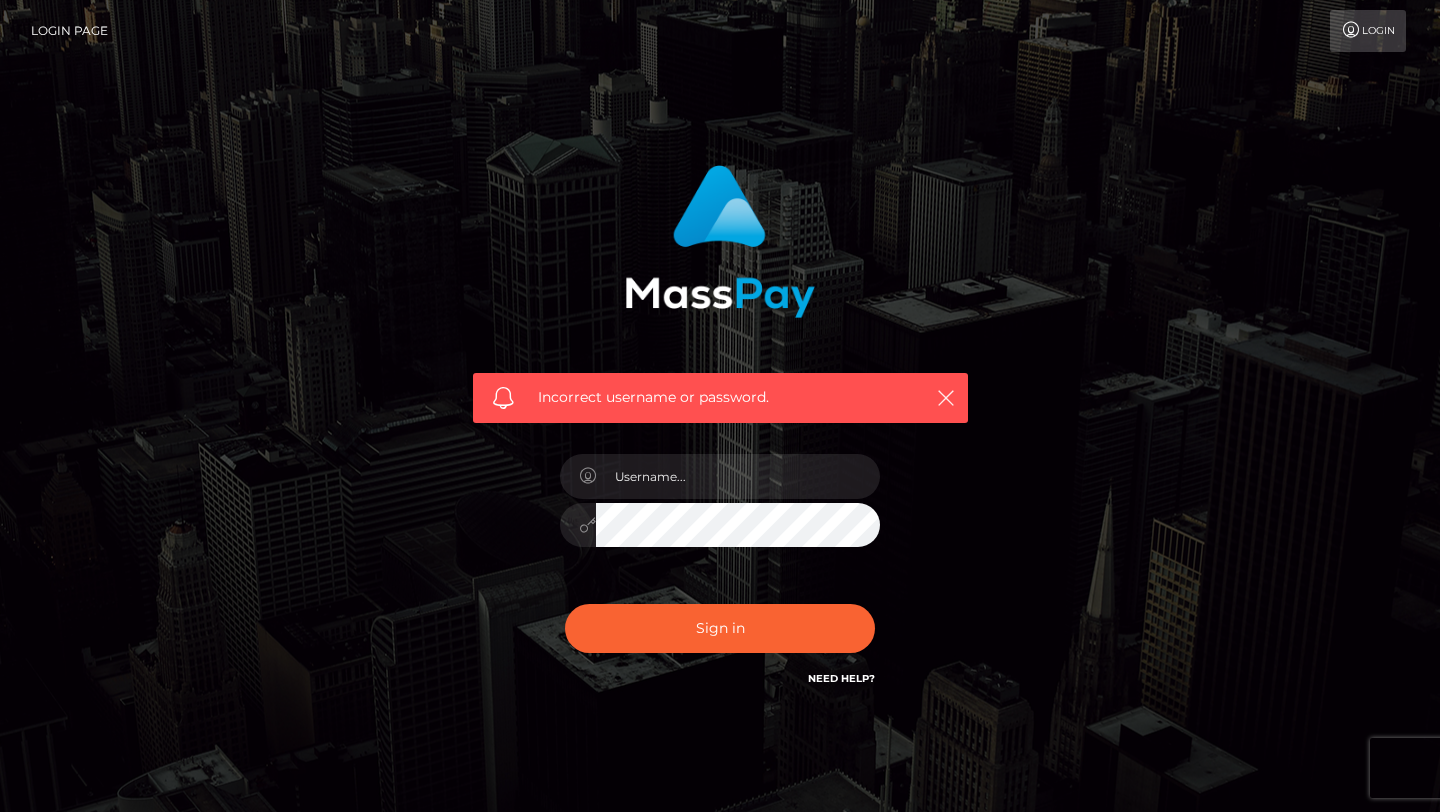 scroll, scrollTop: 0, scrollLeft: 0, axis: both 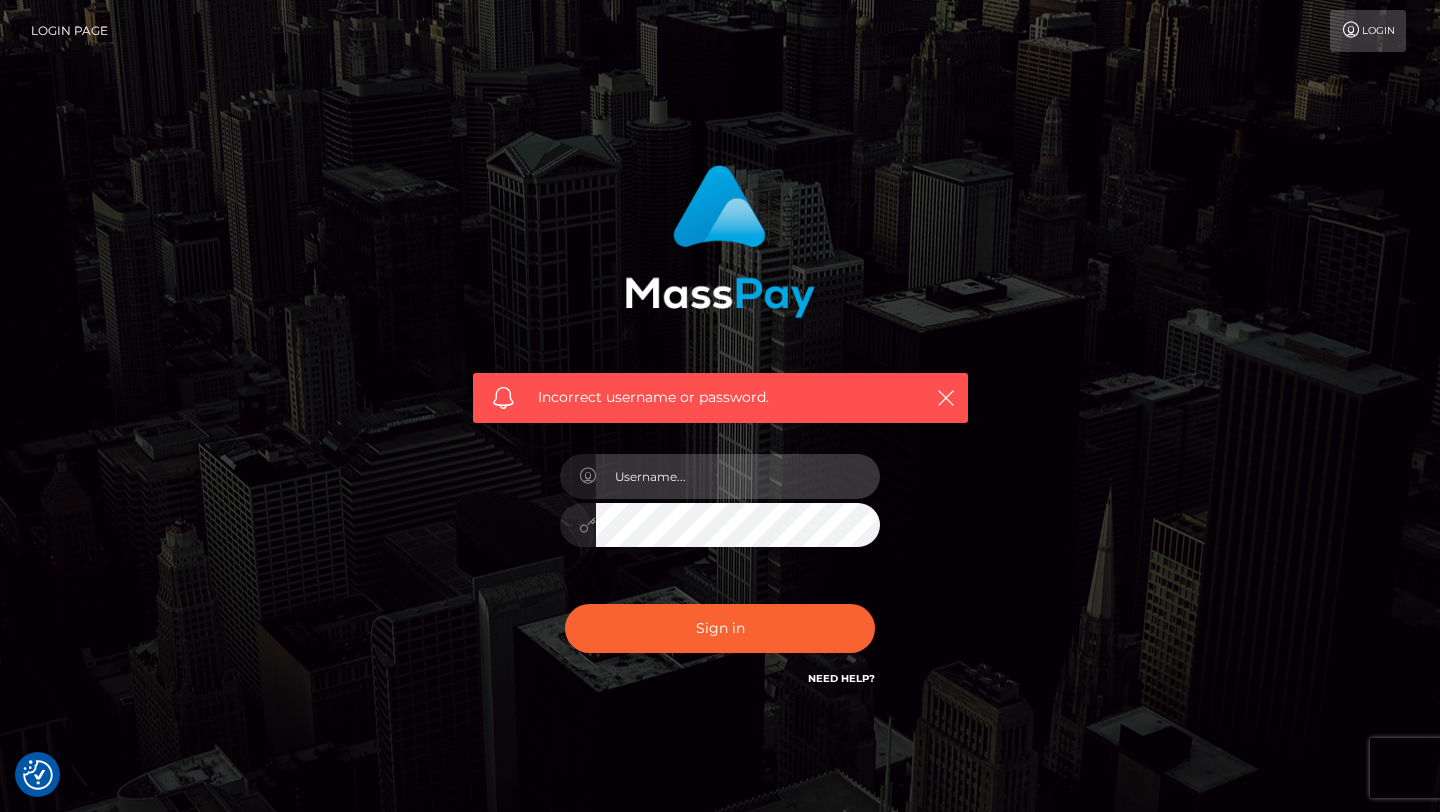 click at bounding box center [738, 476] 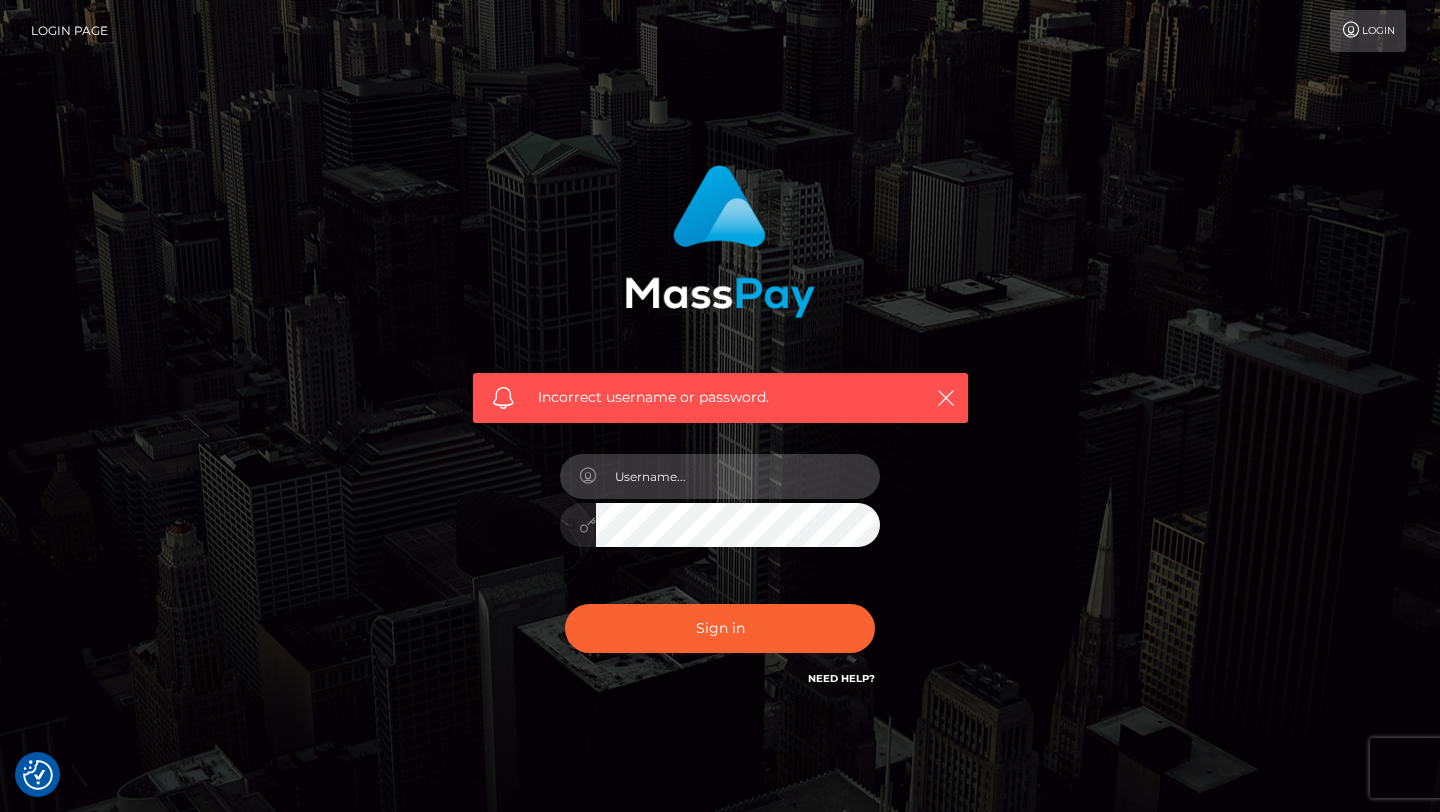 type on "maia_delaney@hotmail.com" 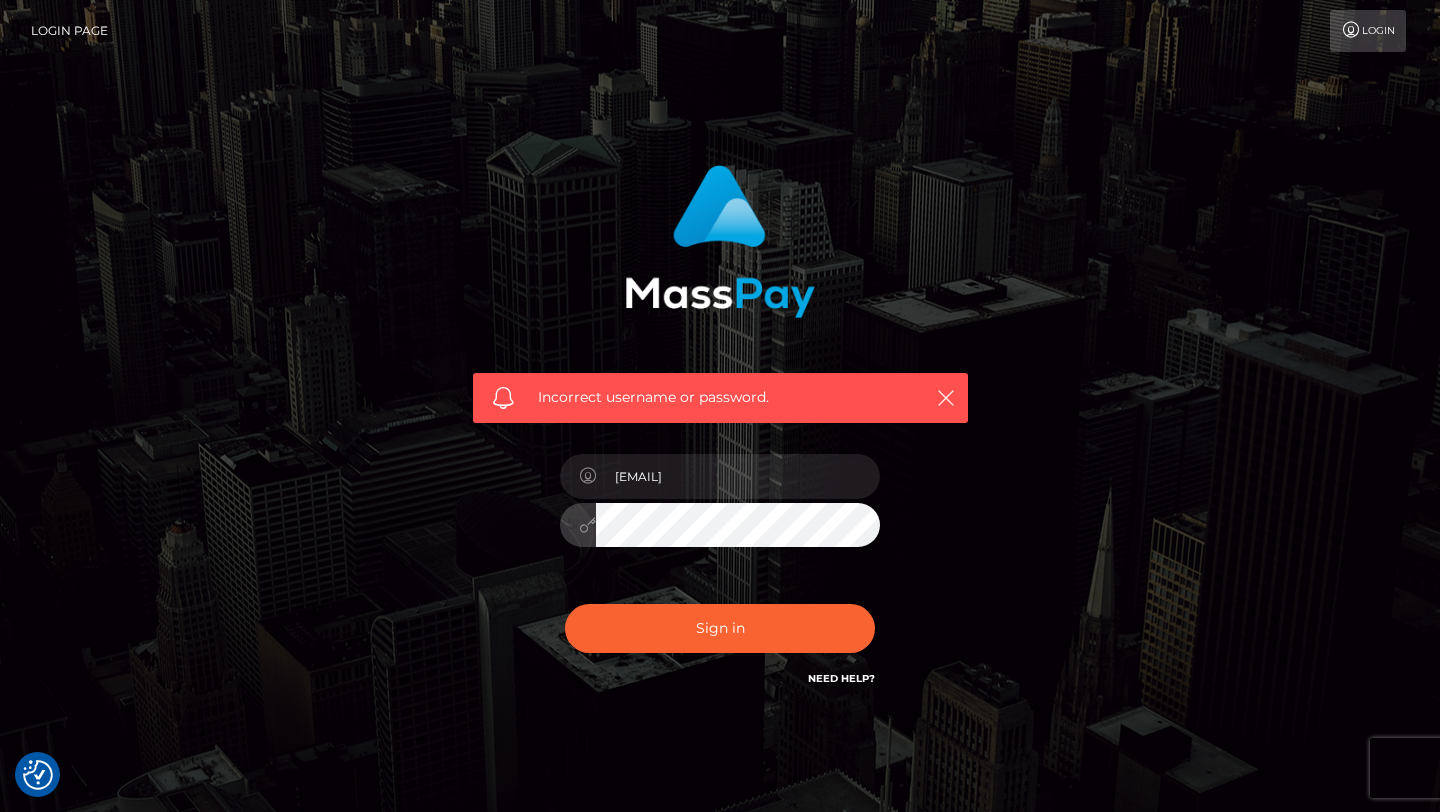click on "Sign in" at bounding box center [720, 628] 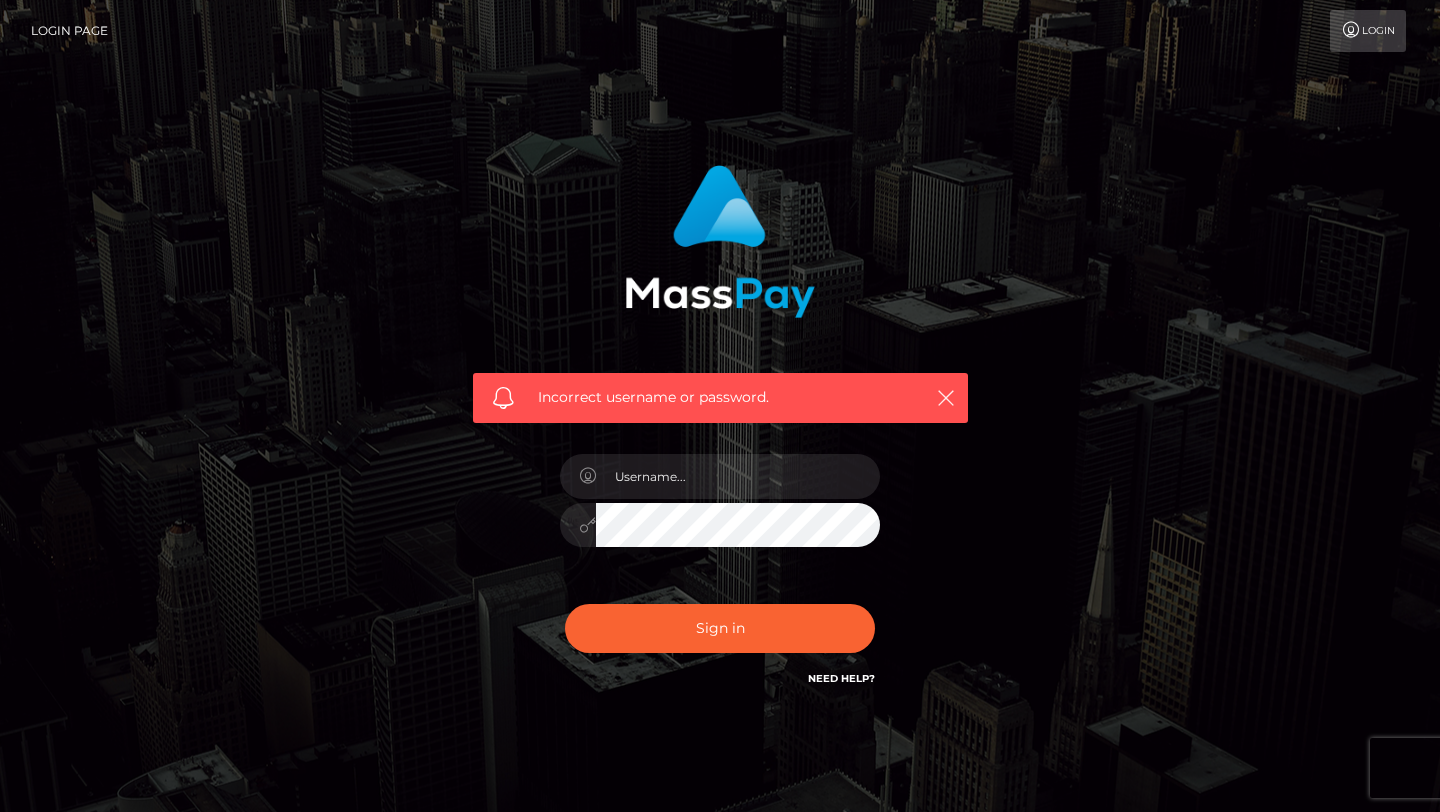 scroll, scrollTop: 0, scrollLeft: 0, axis: both 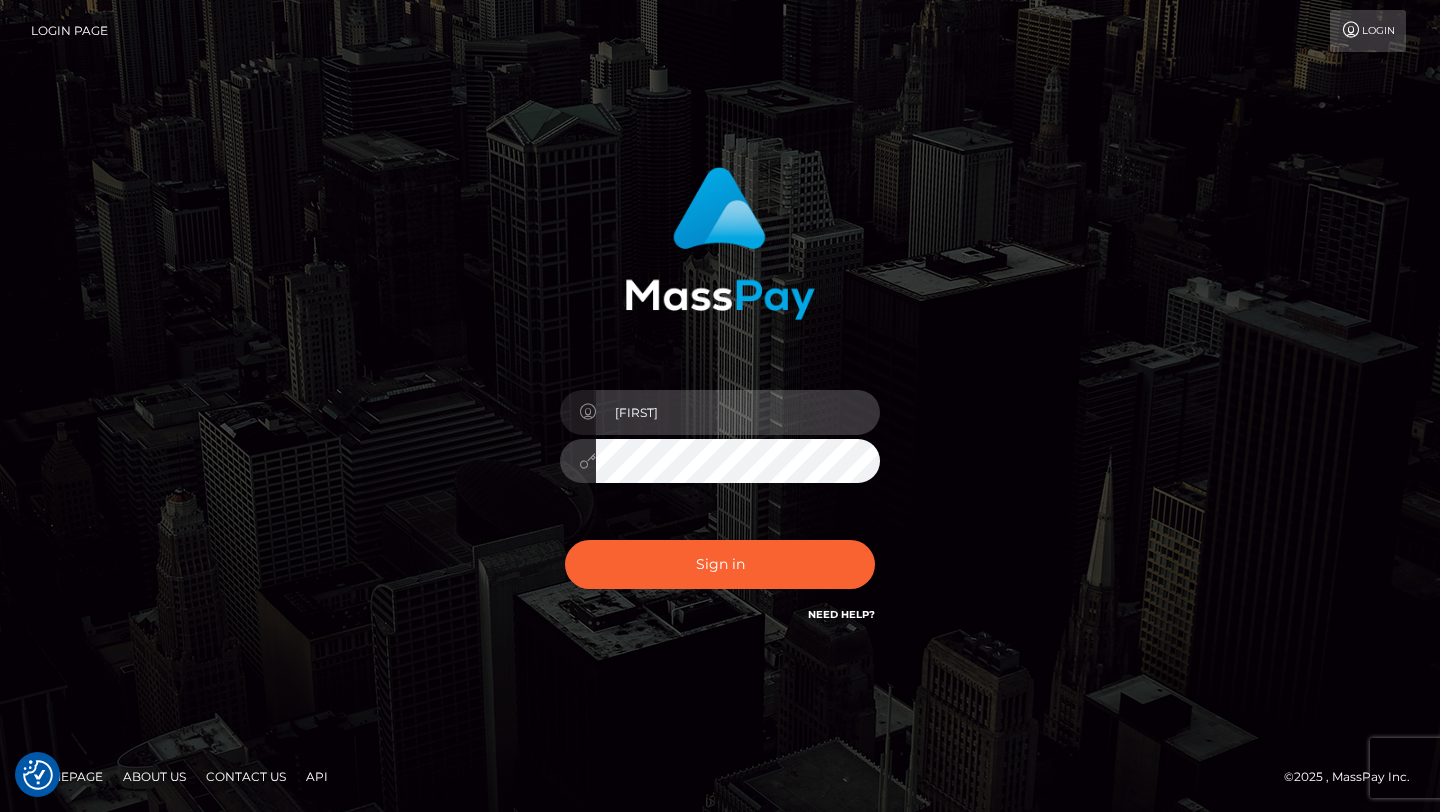 click on "maiaadelaneyy" at bounding box center (738, 412) 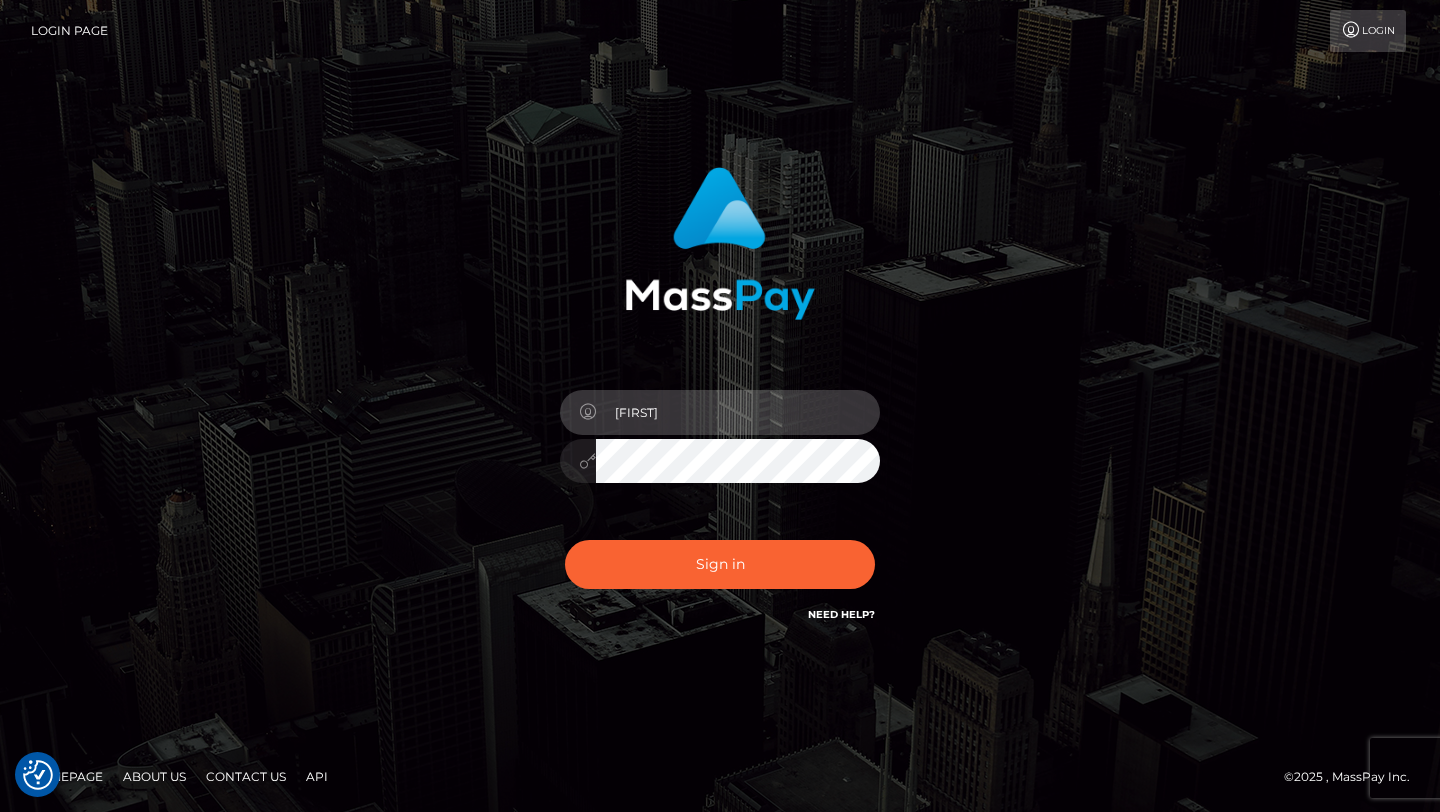 click on "maiaadelaneyy" at bounding box center [738, 412] 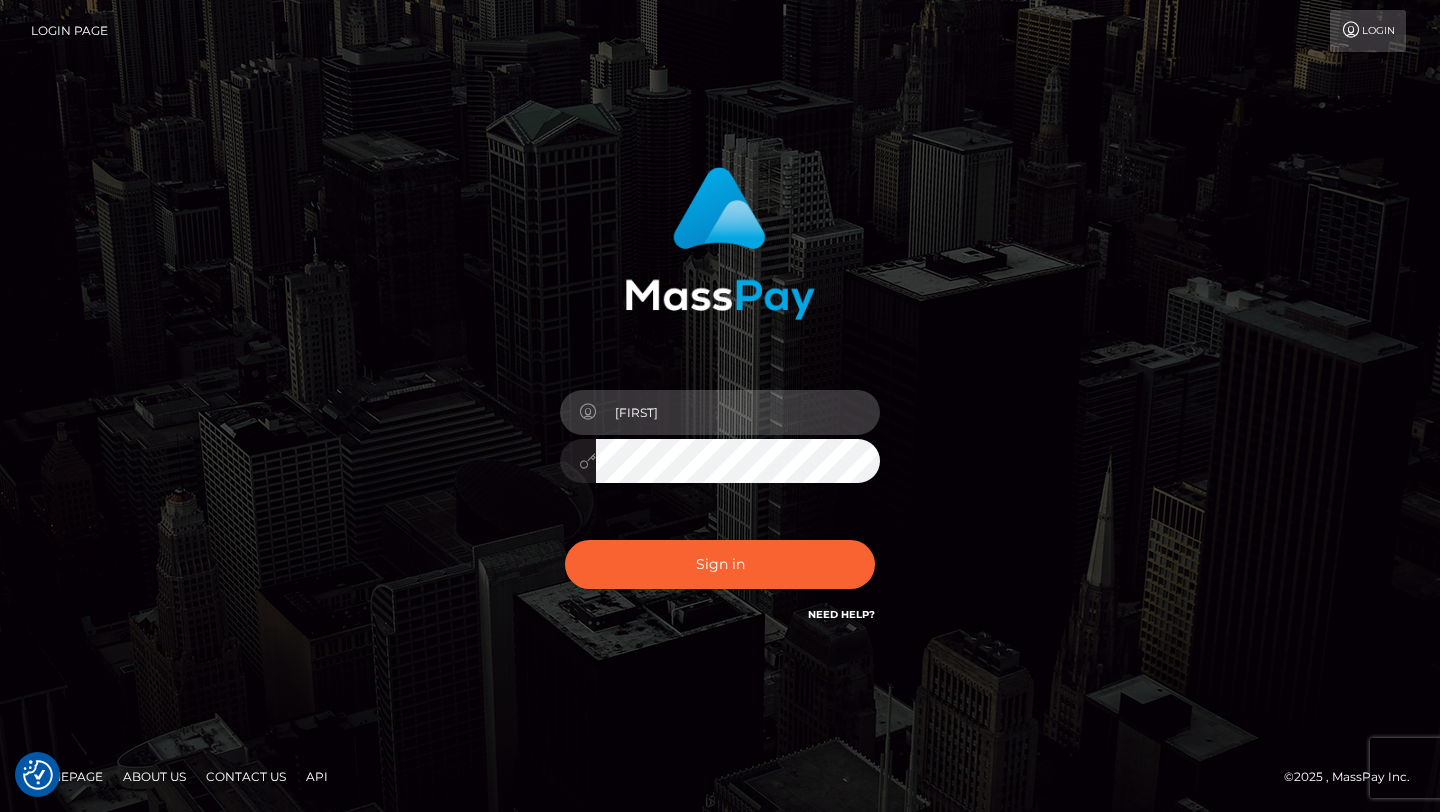 type on "maiadelaneyy" 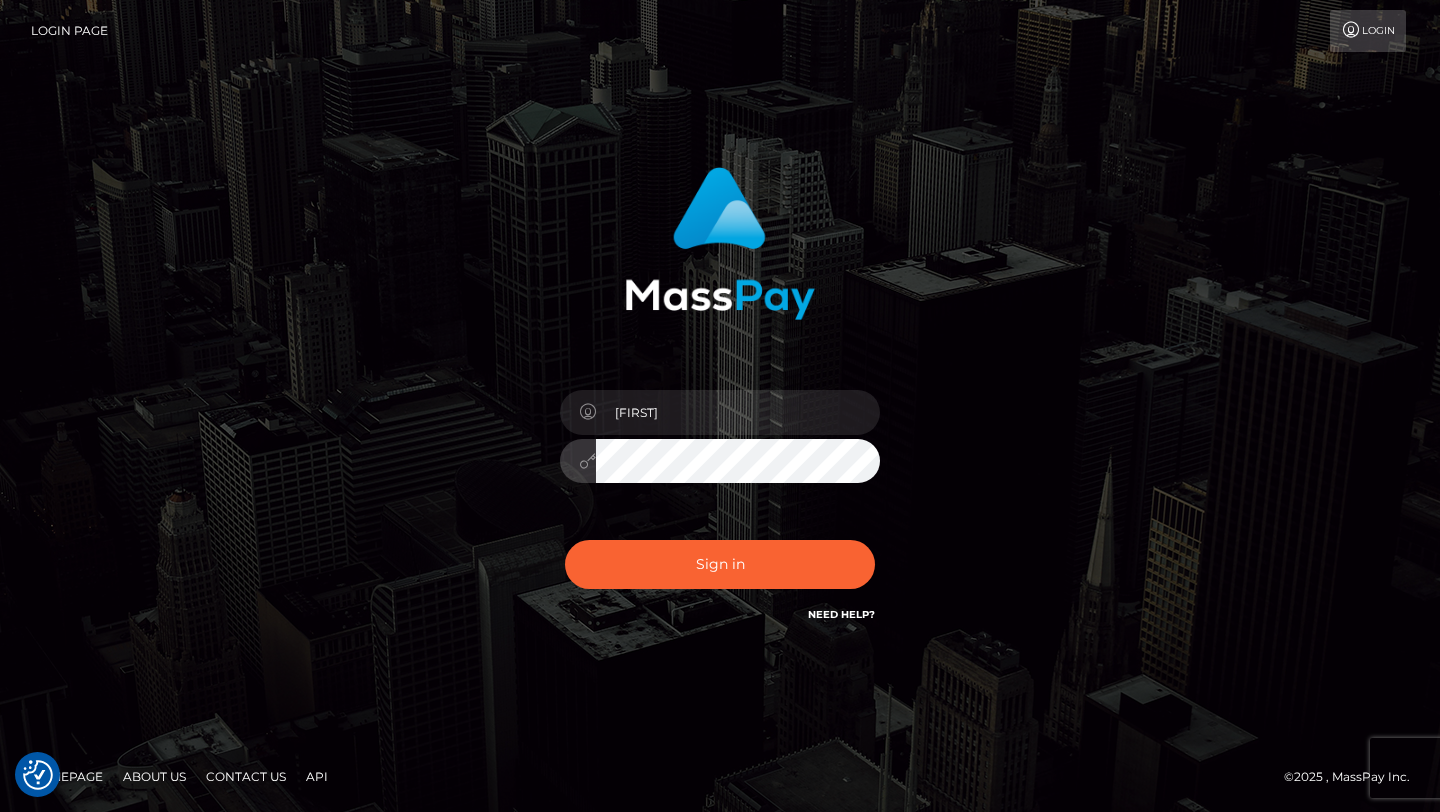 click on "Sign in" at bounding box center (720, 564) 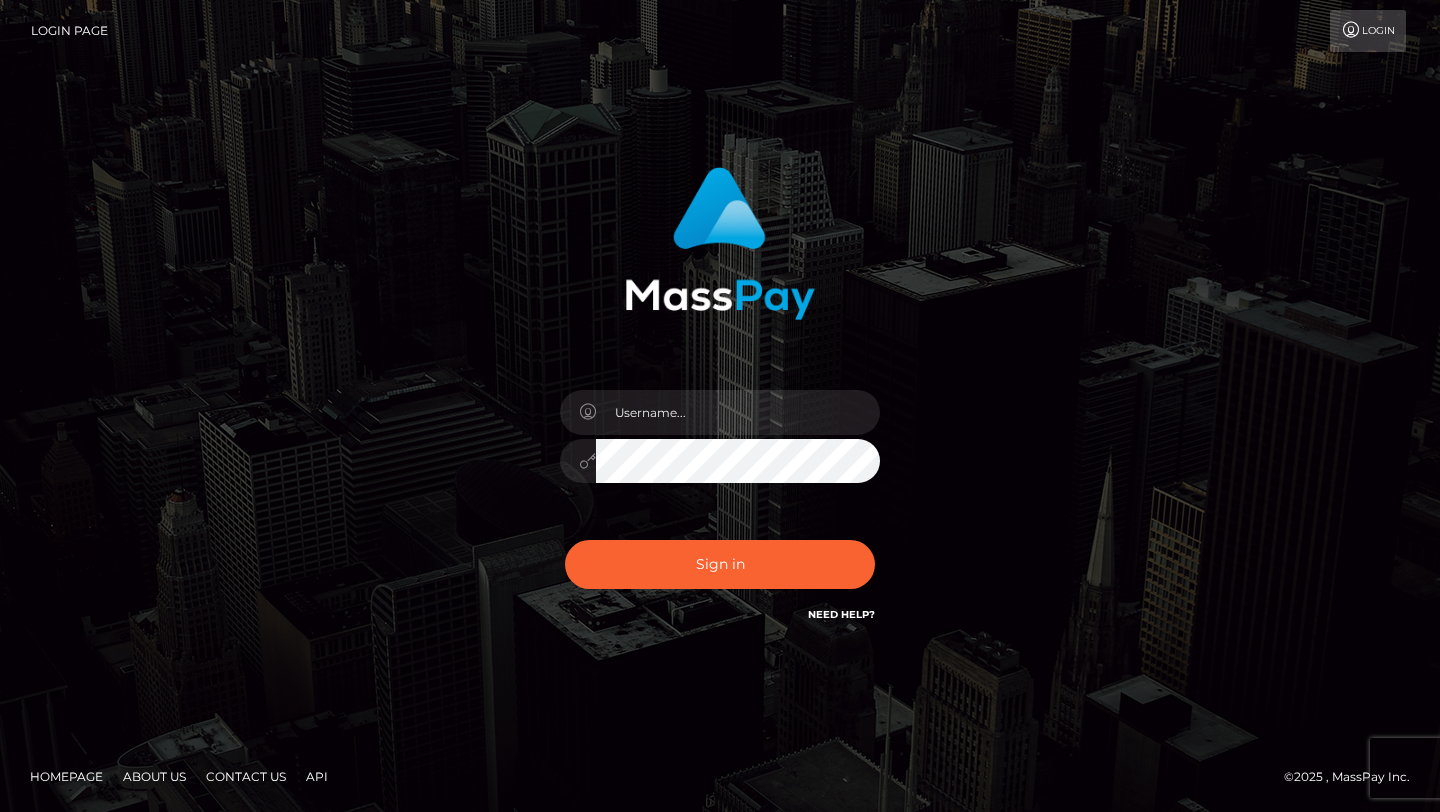 scroll, scrollTop: 0, scrollLeft: 0, axis: both 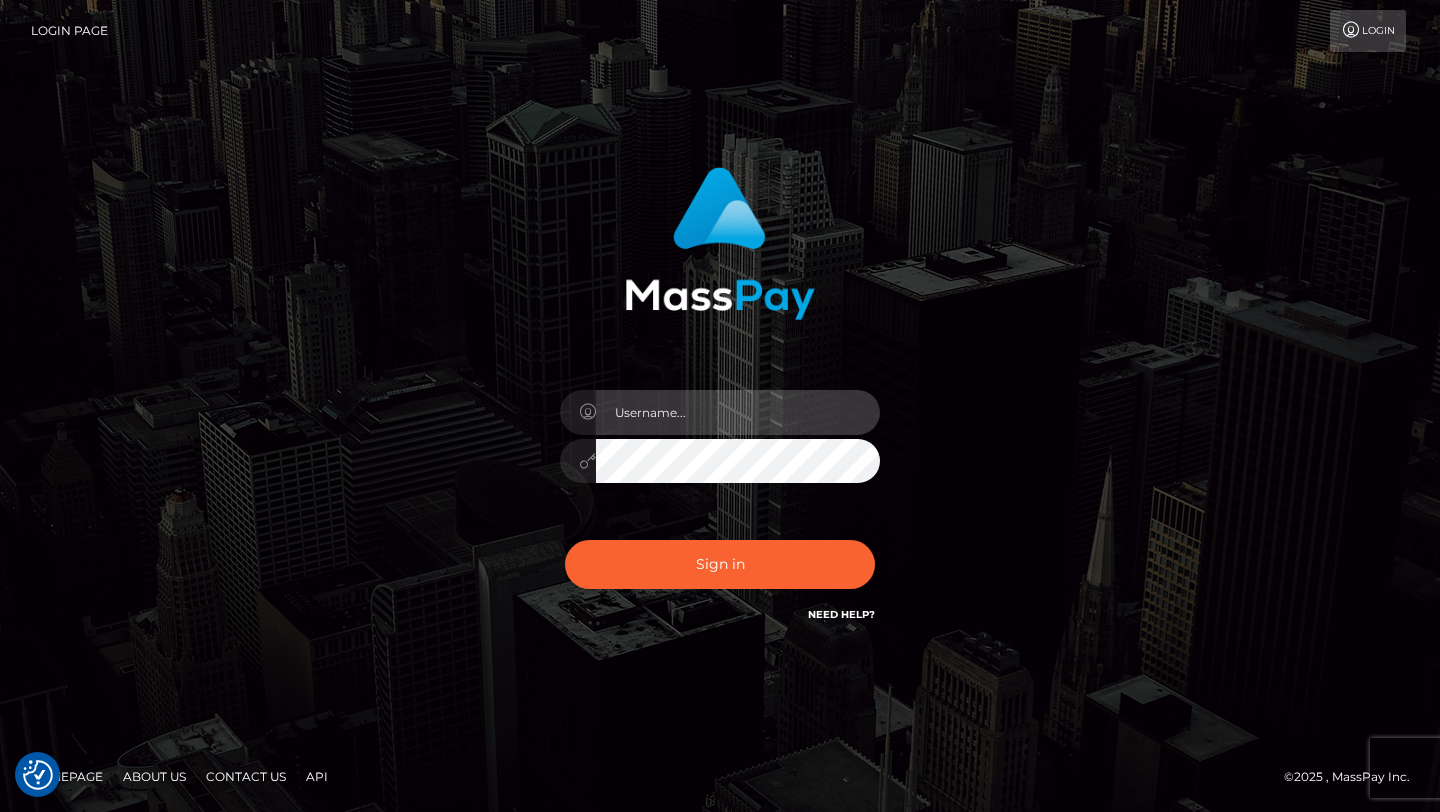 click at bounding box center [738, 412] 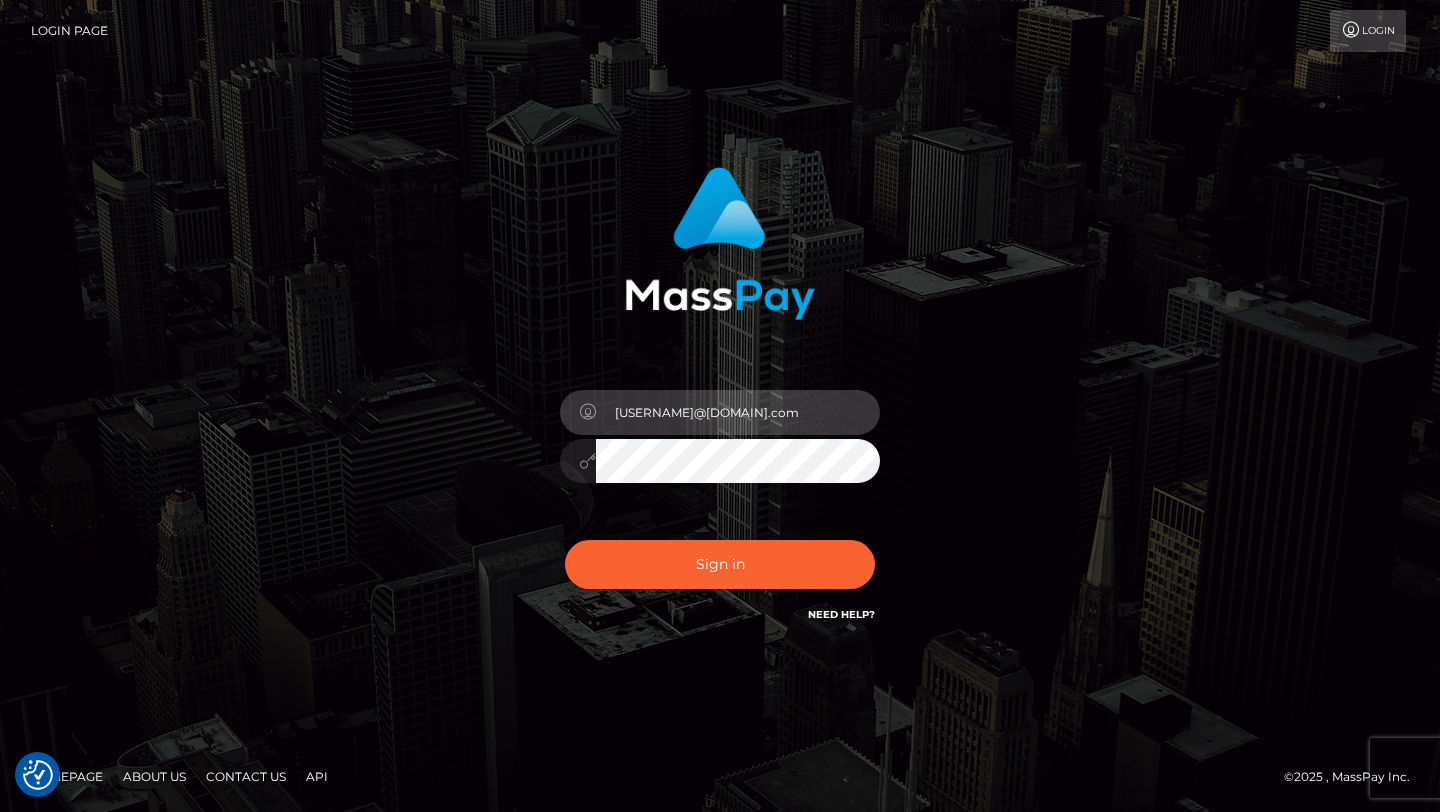type on "maia_delaney@hotmail.com" 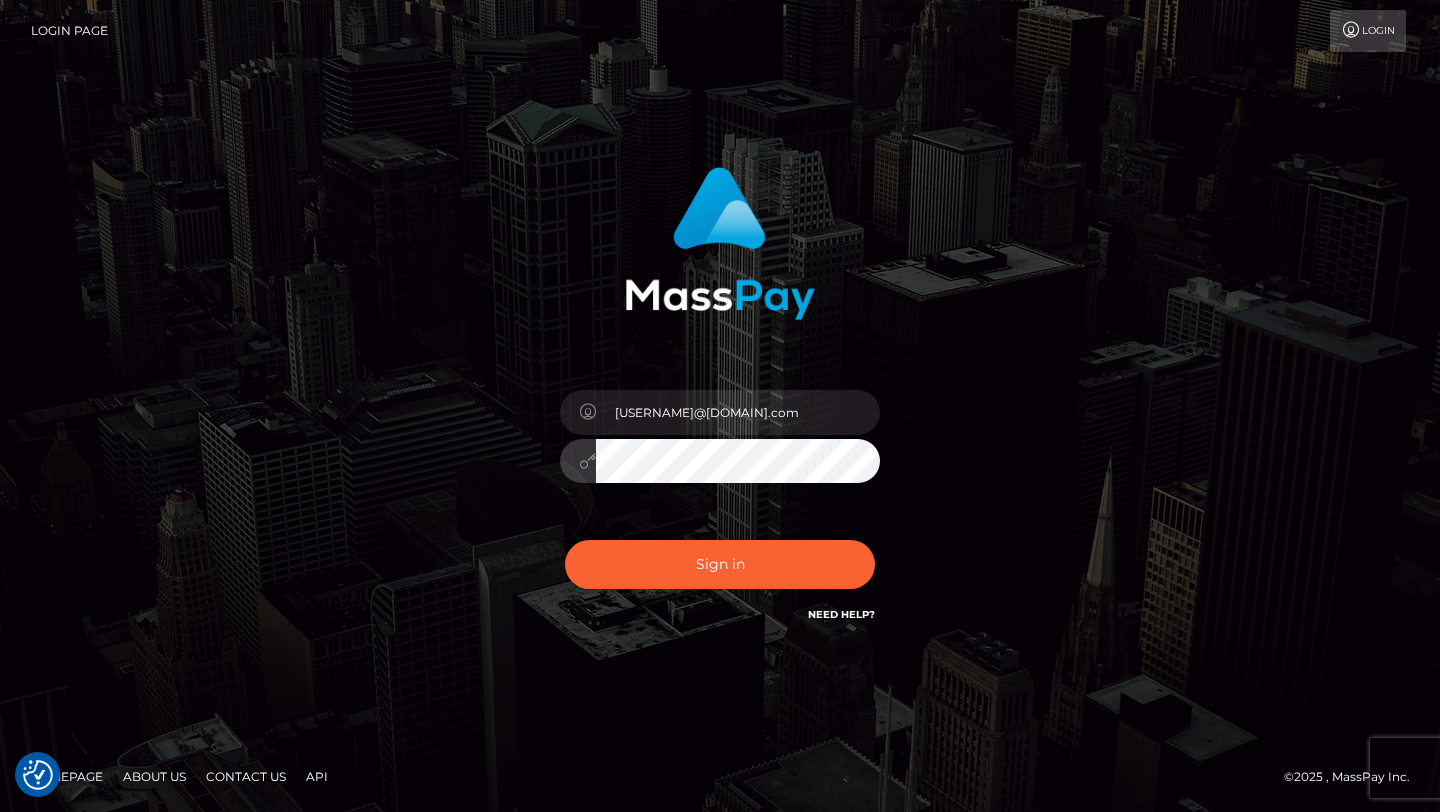 click on "Sign in" at bounding box center [720, 564] 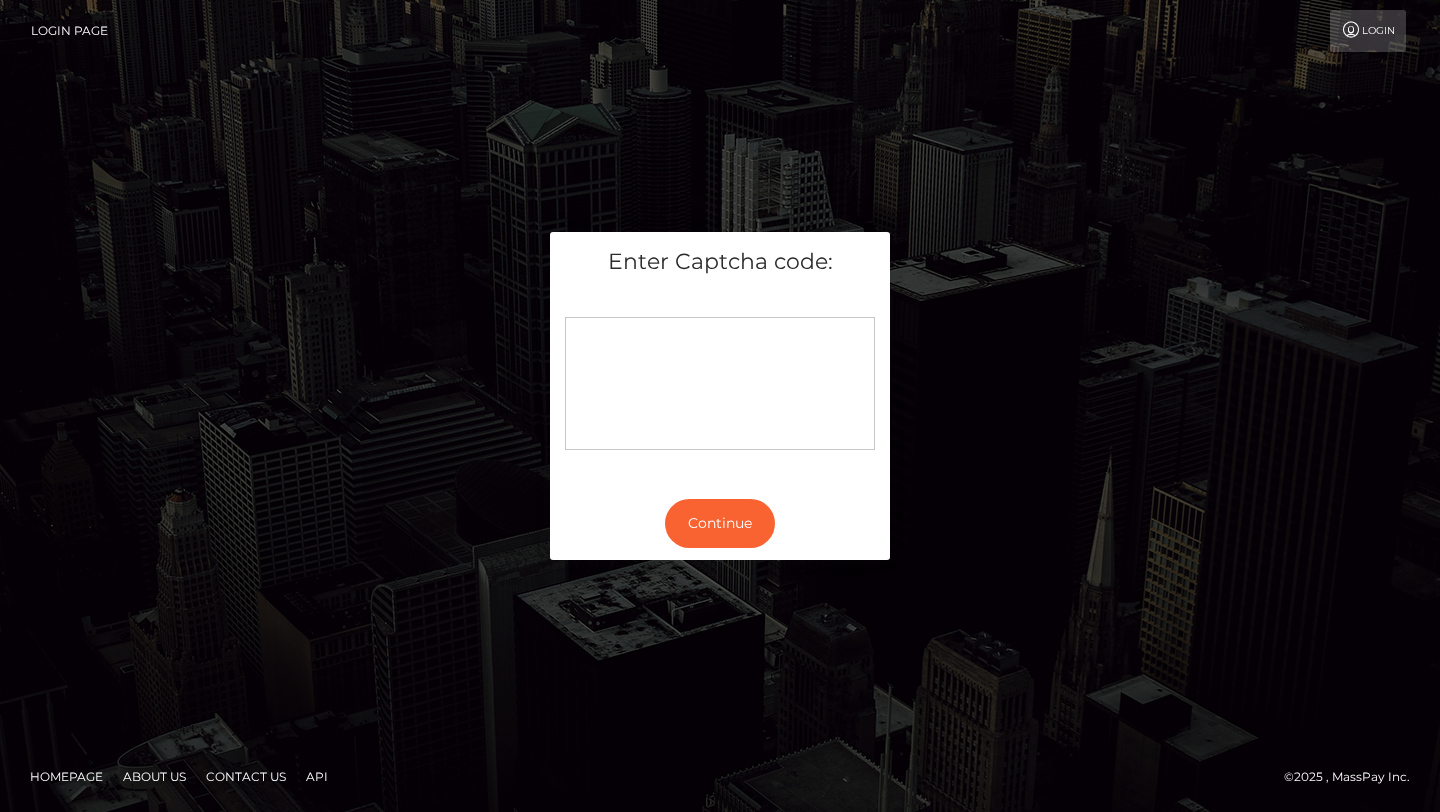 scroll, scrollTop: 0, scrollLeft: 0, axis: both 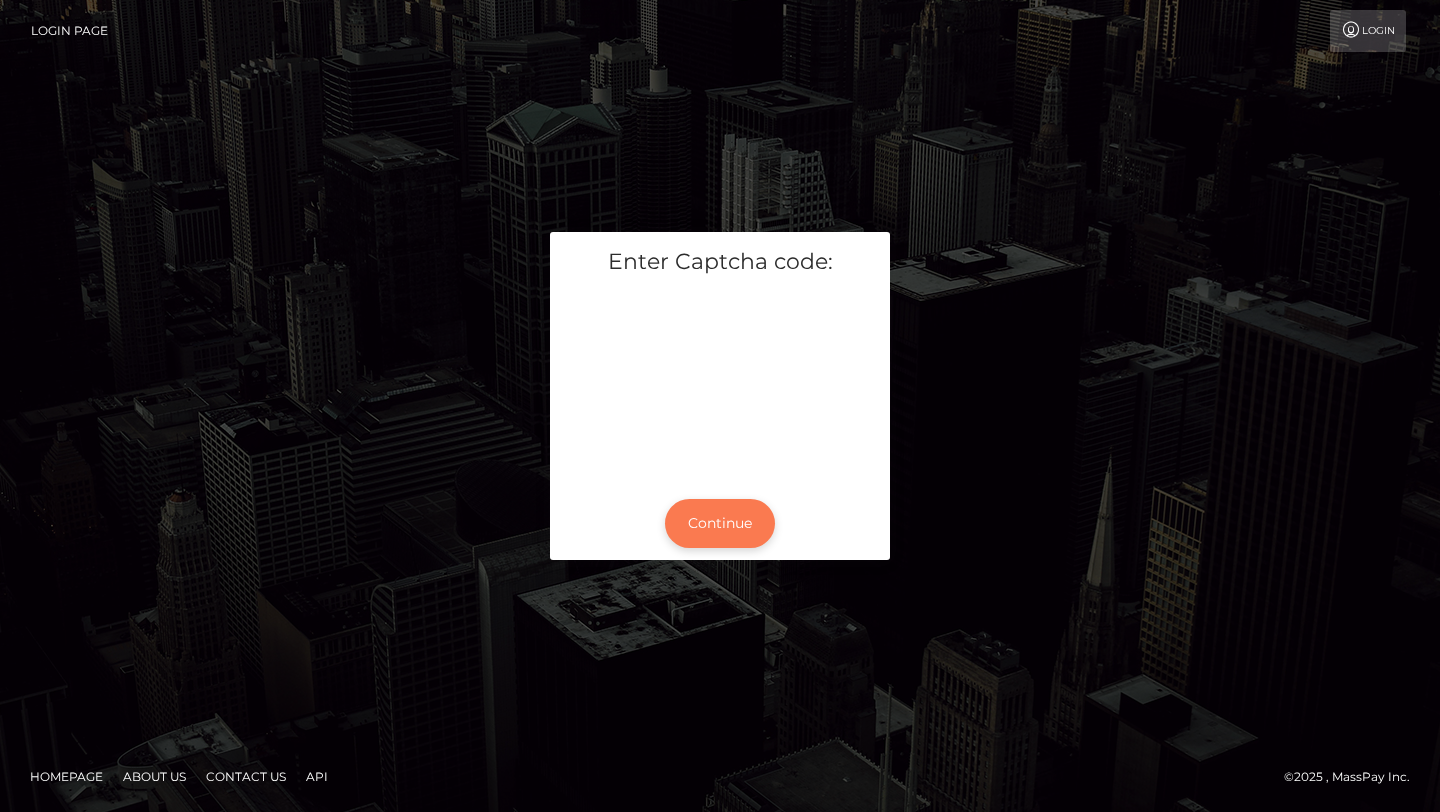 click on "Continue" at bounding box center (720, 523) 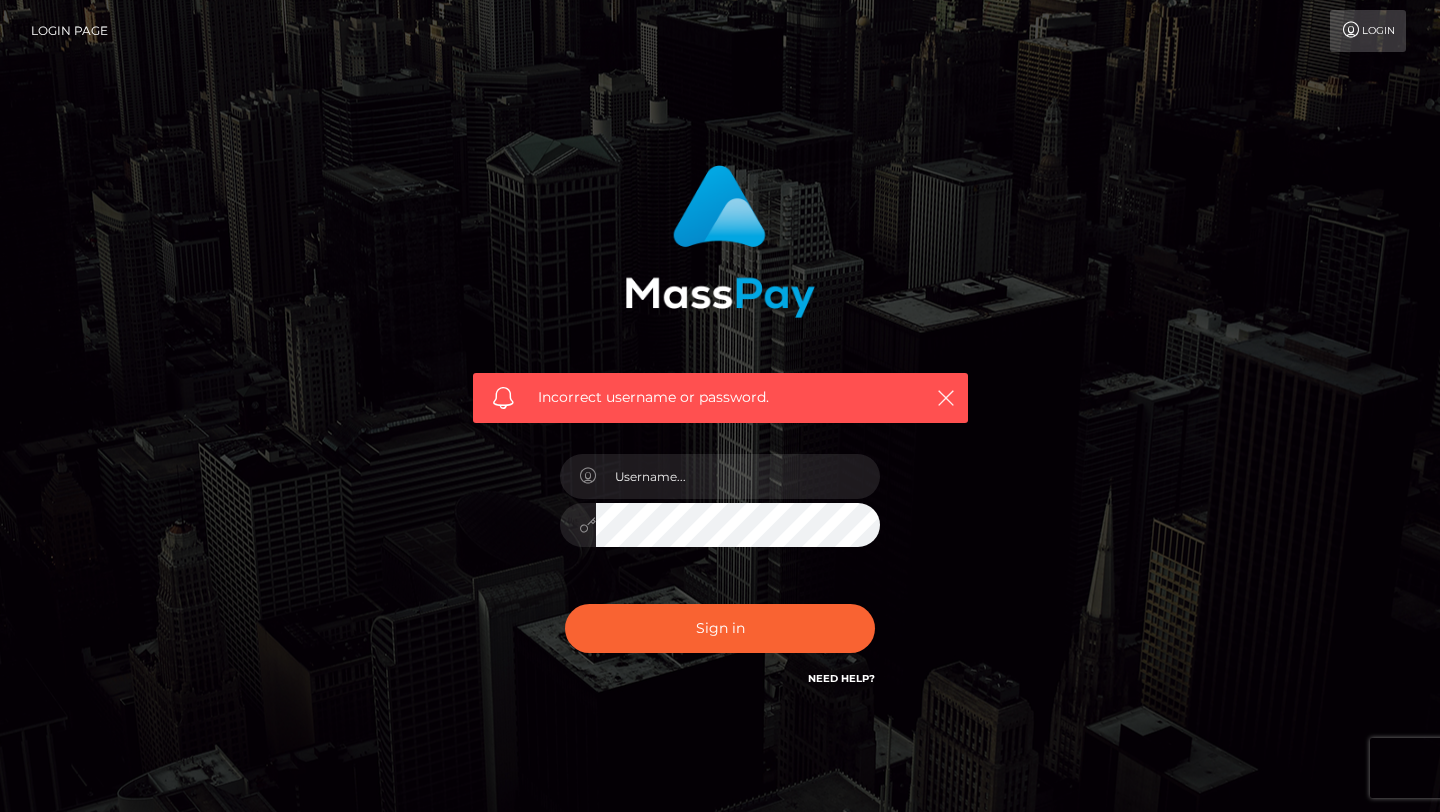 scroll, scrollTop: 0, scrollLeft: 0, axis: both 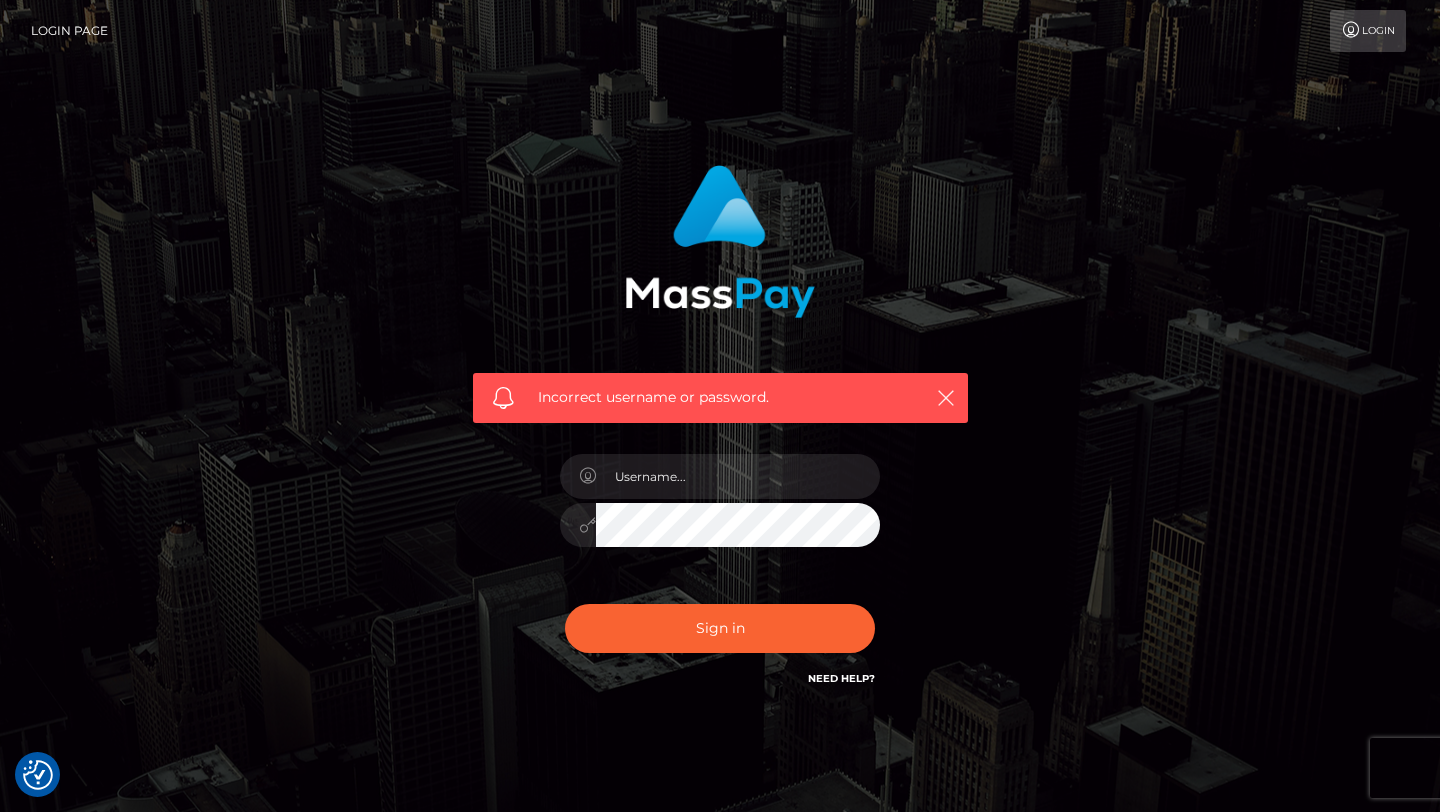 click on "Need
Help?" at bounding box center (841, 678) 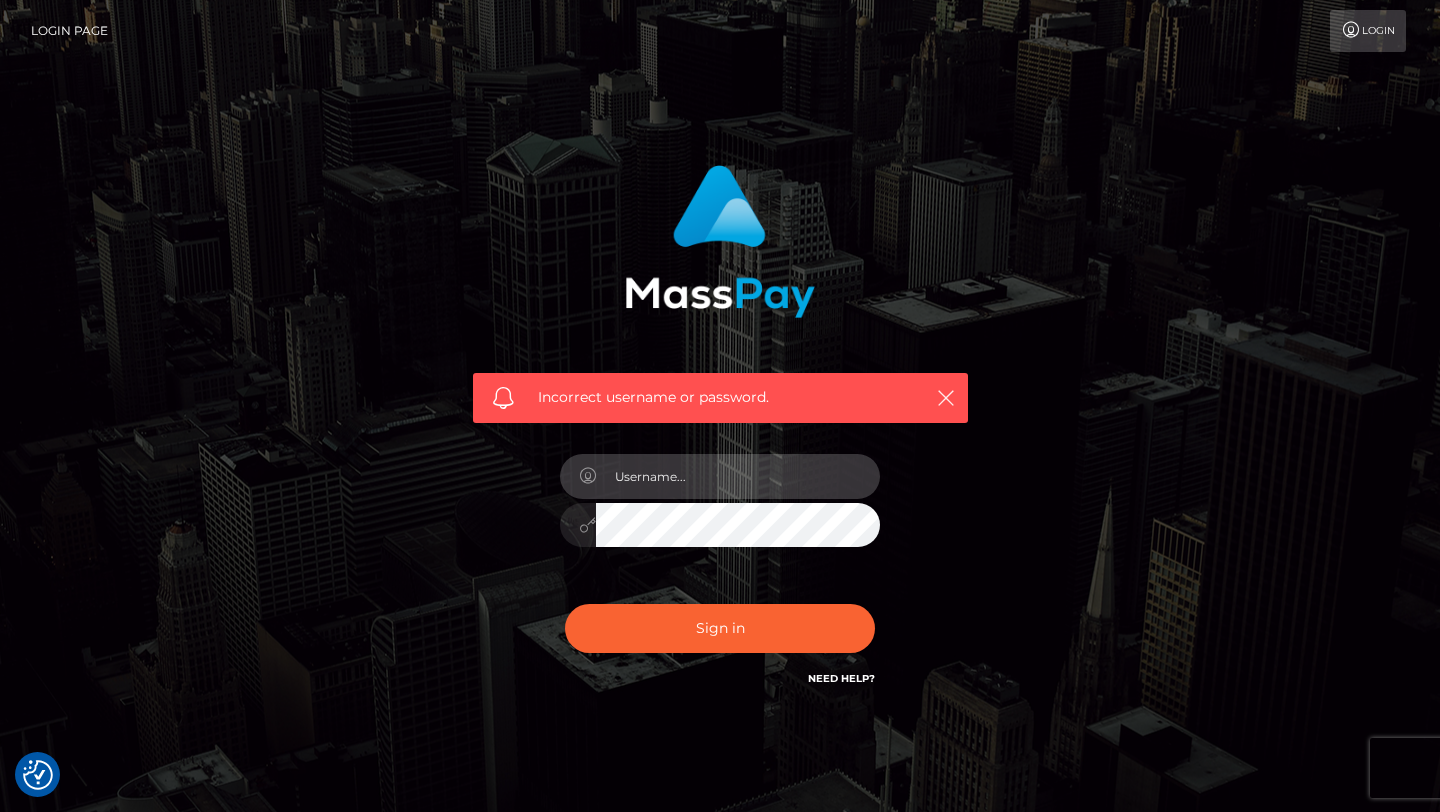 click at bounding box center (738, 476) 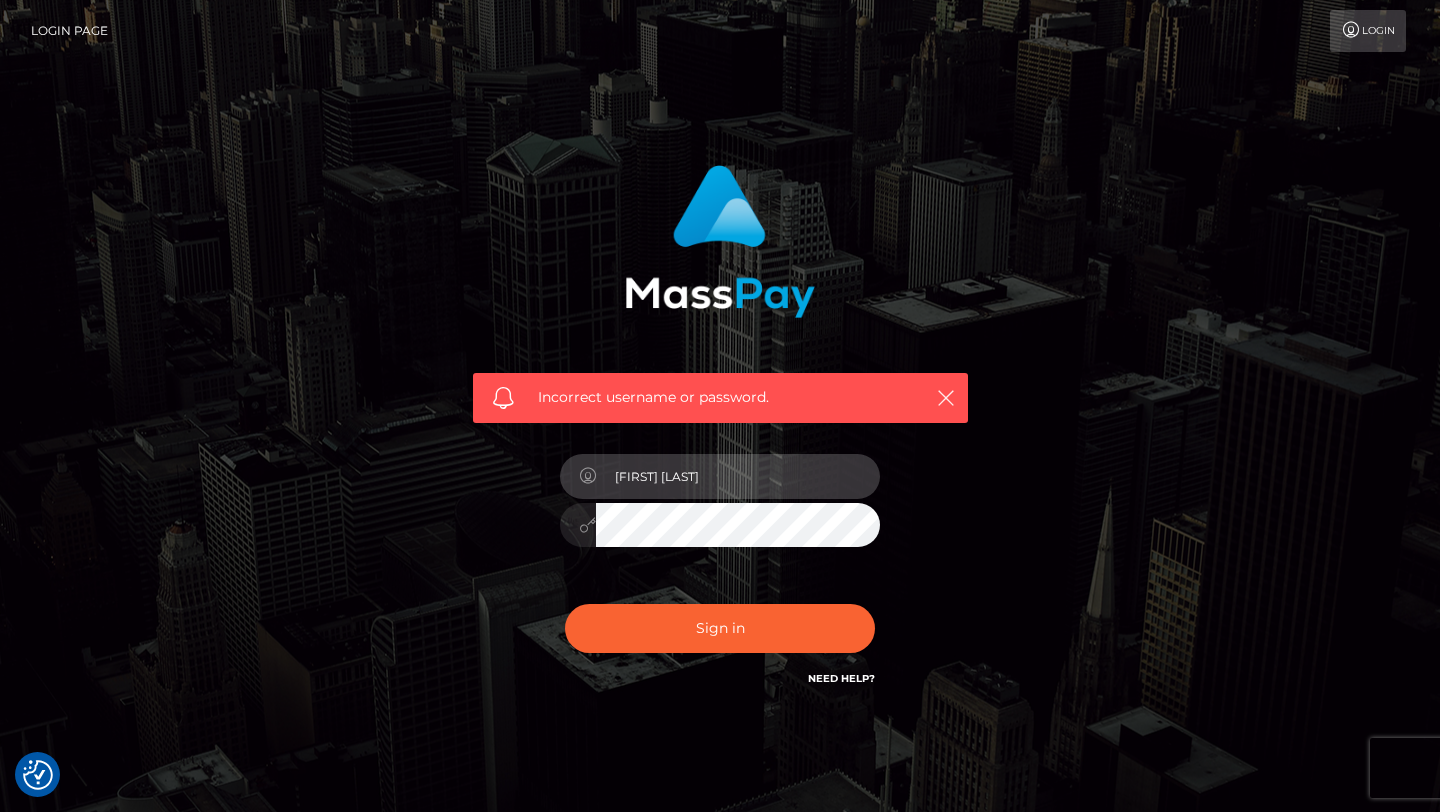 type on "maiaadelaneyy" 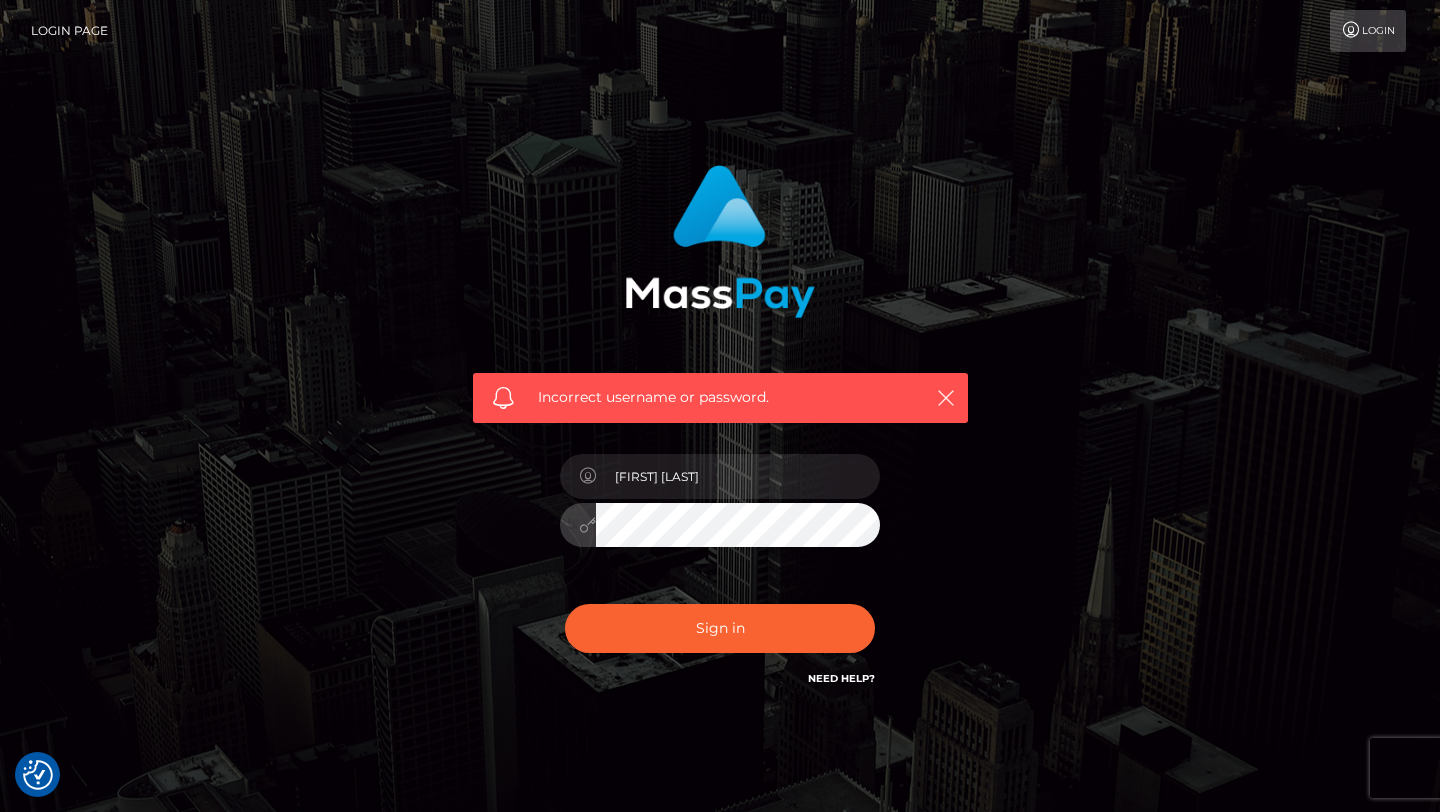 click on "Sign in" at bounding box center (720, 628) 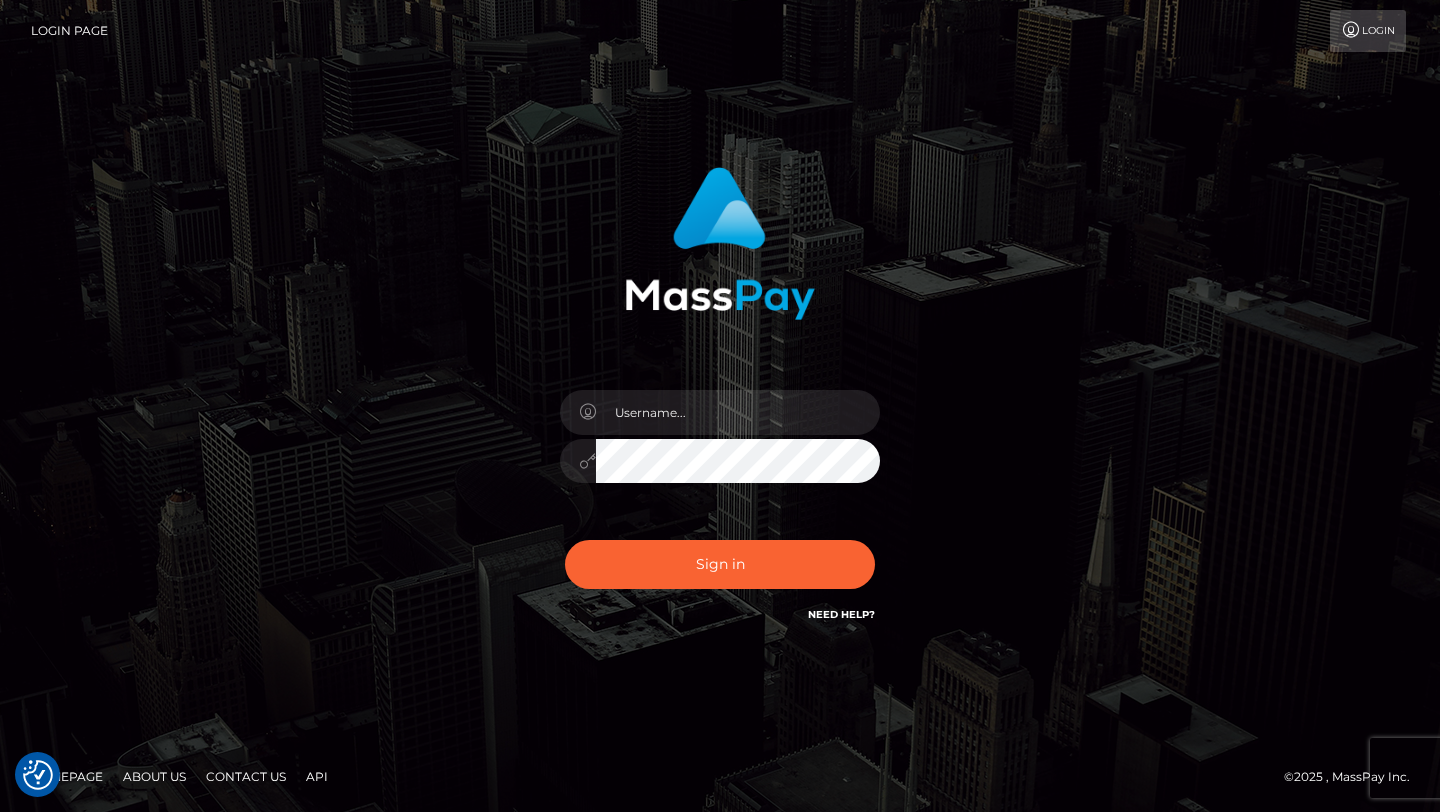 scroll, scrollTop: 0, scrollLeft: 0, axis: both 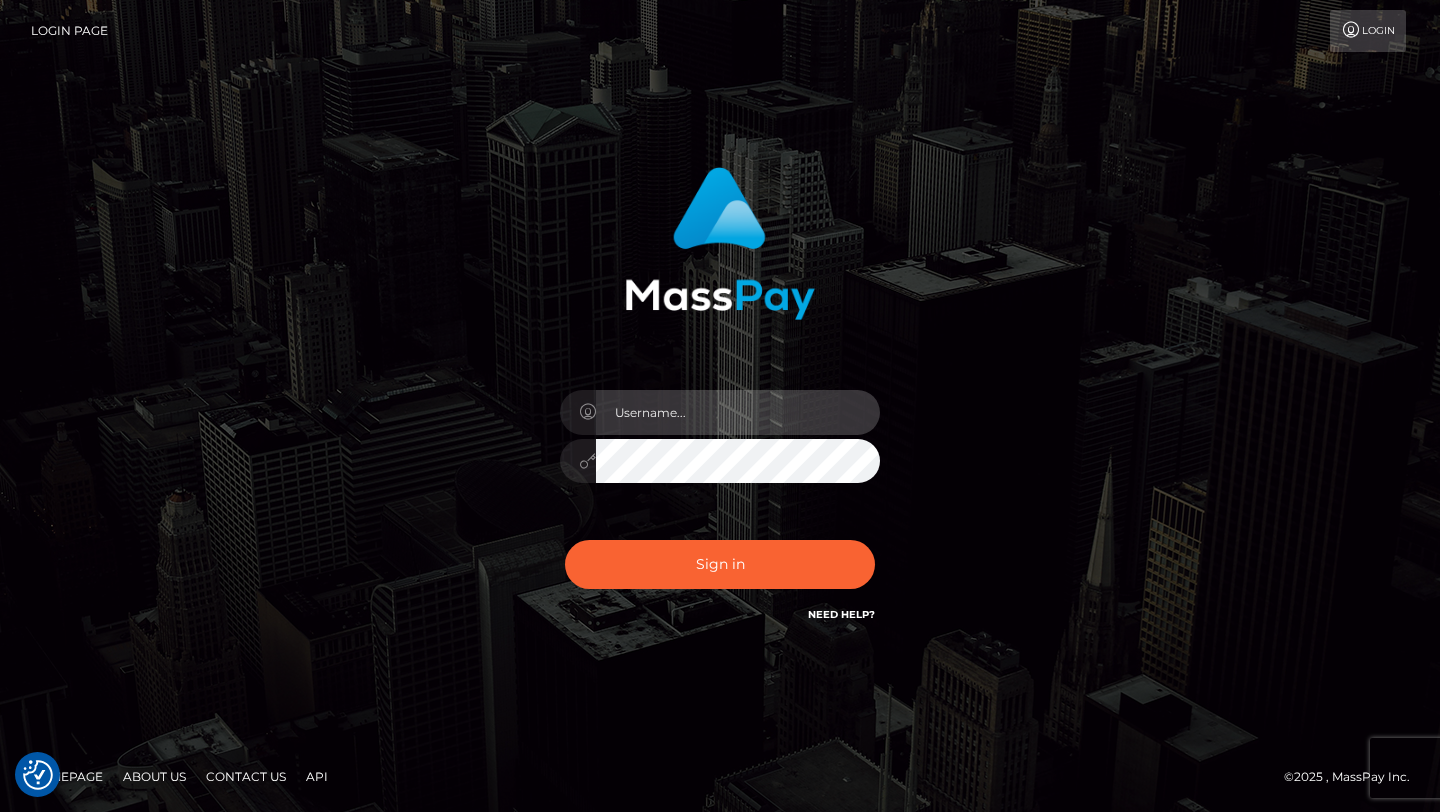 click at bounding box center [738, 412] 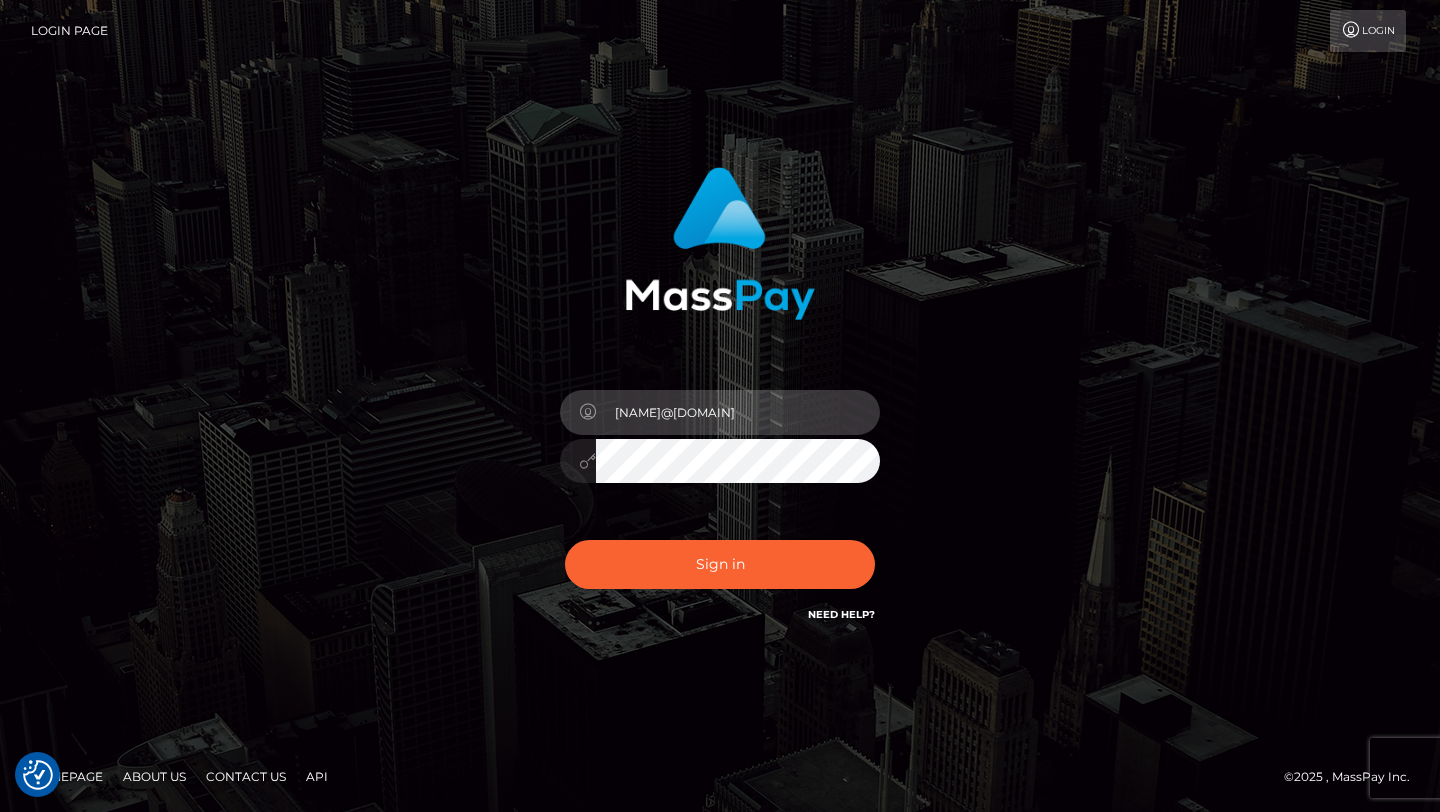 type on "maia_delaney@hotmail.com" 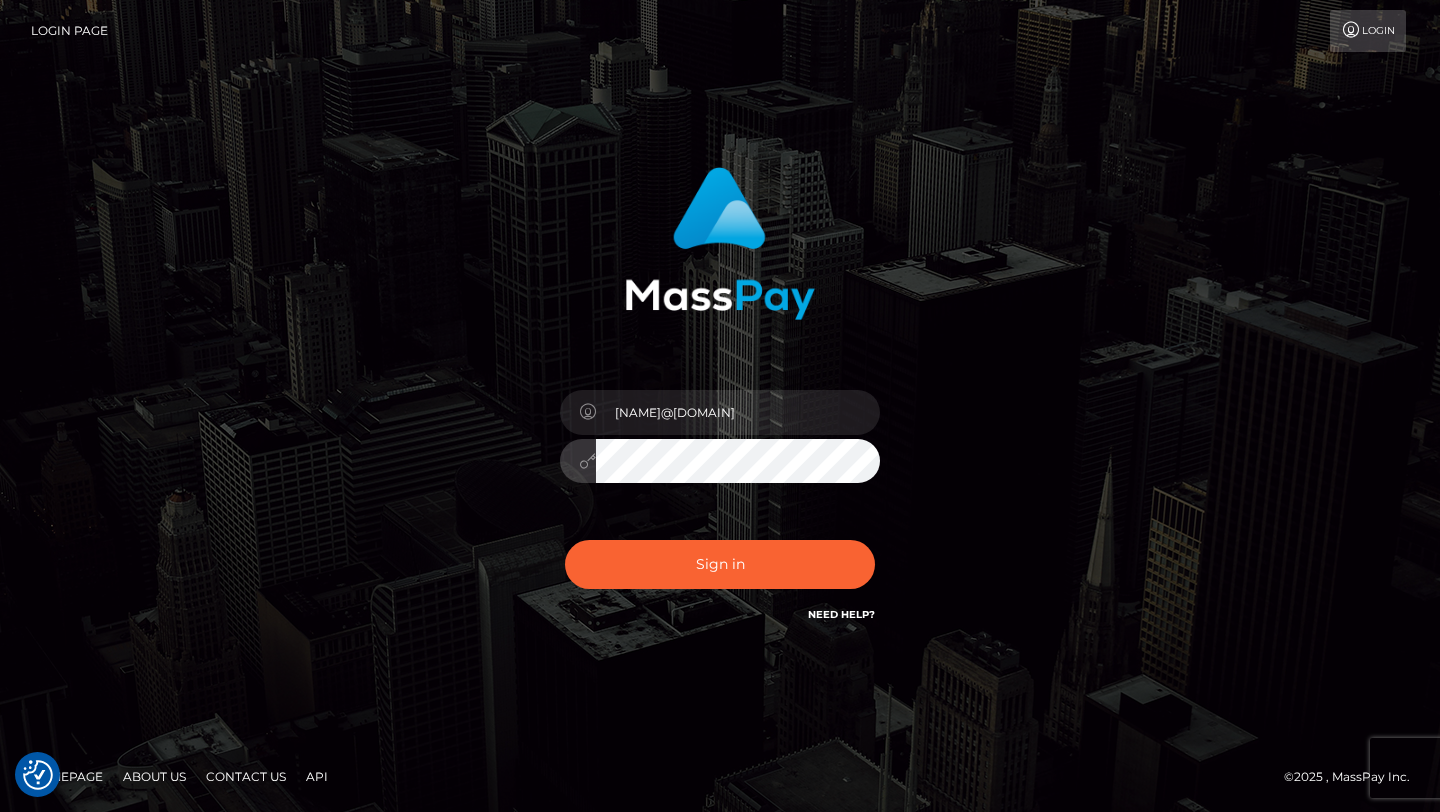 click on "Sign in" at bounding box center [720, 564] 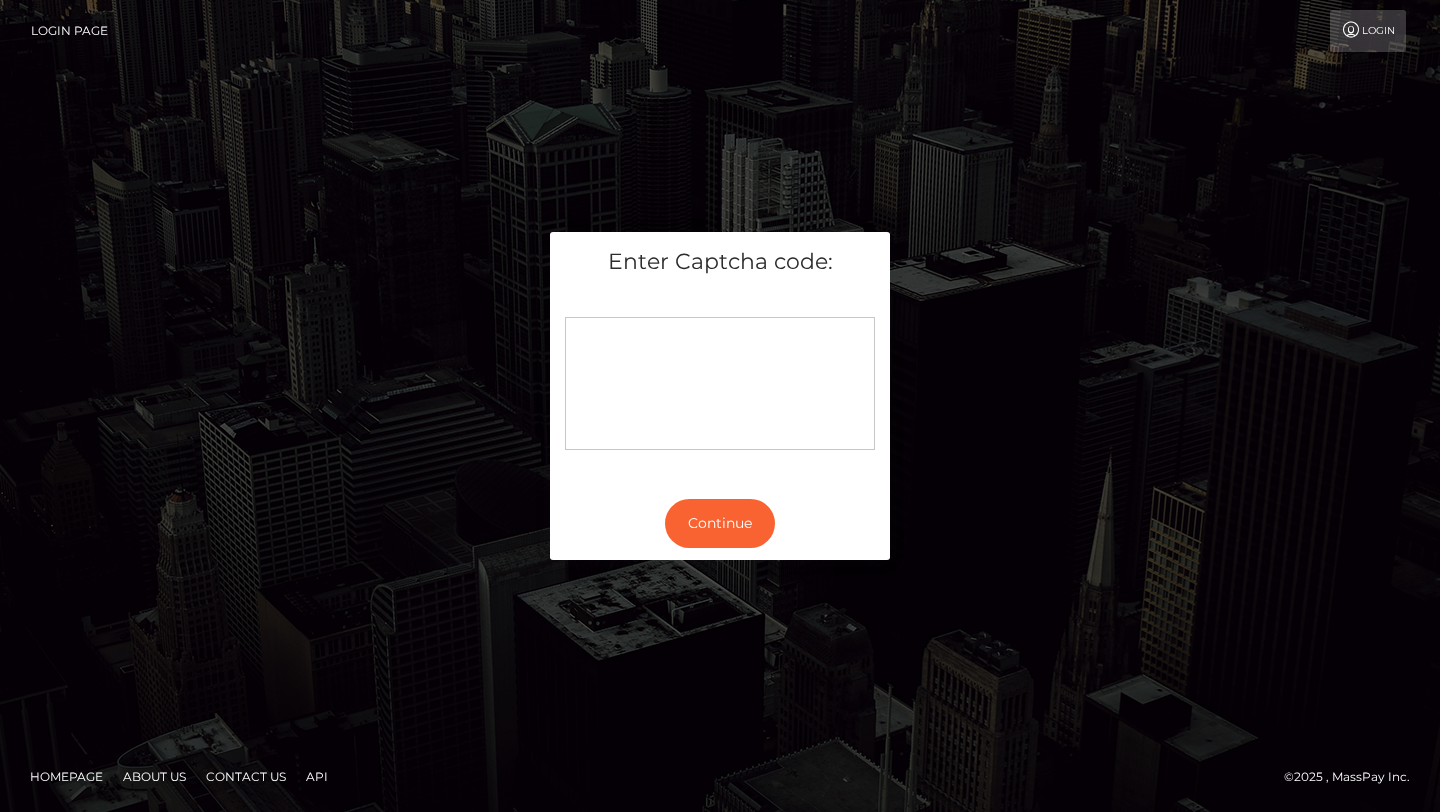 scroll, scrollTop: 0, scrollLeft: 0, axis: both 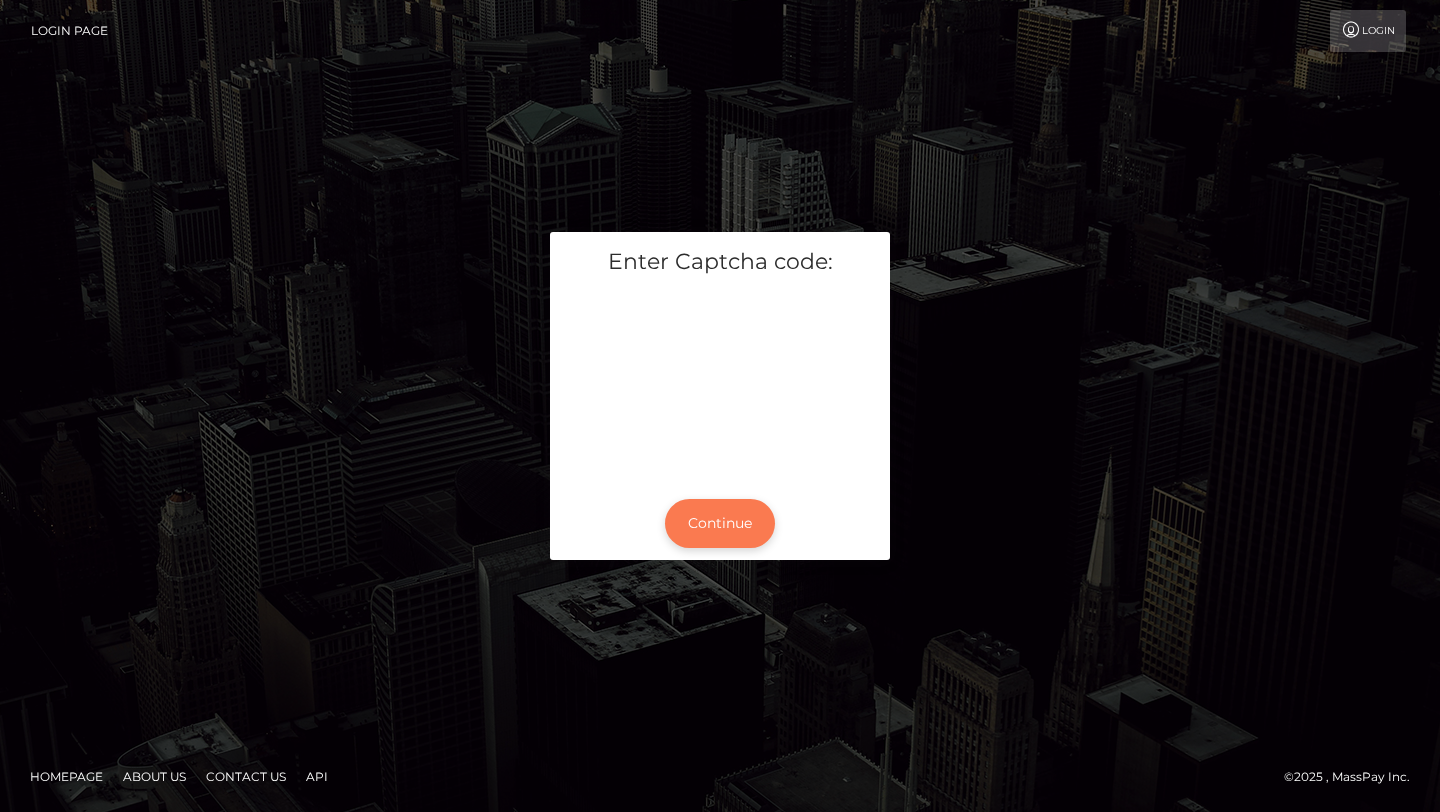 click on "Continue" at bounding box center [720, 523] 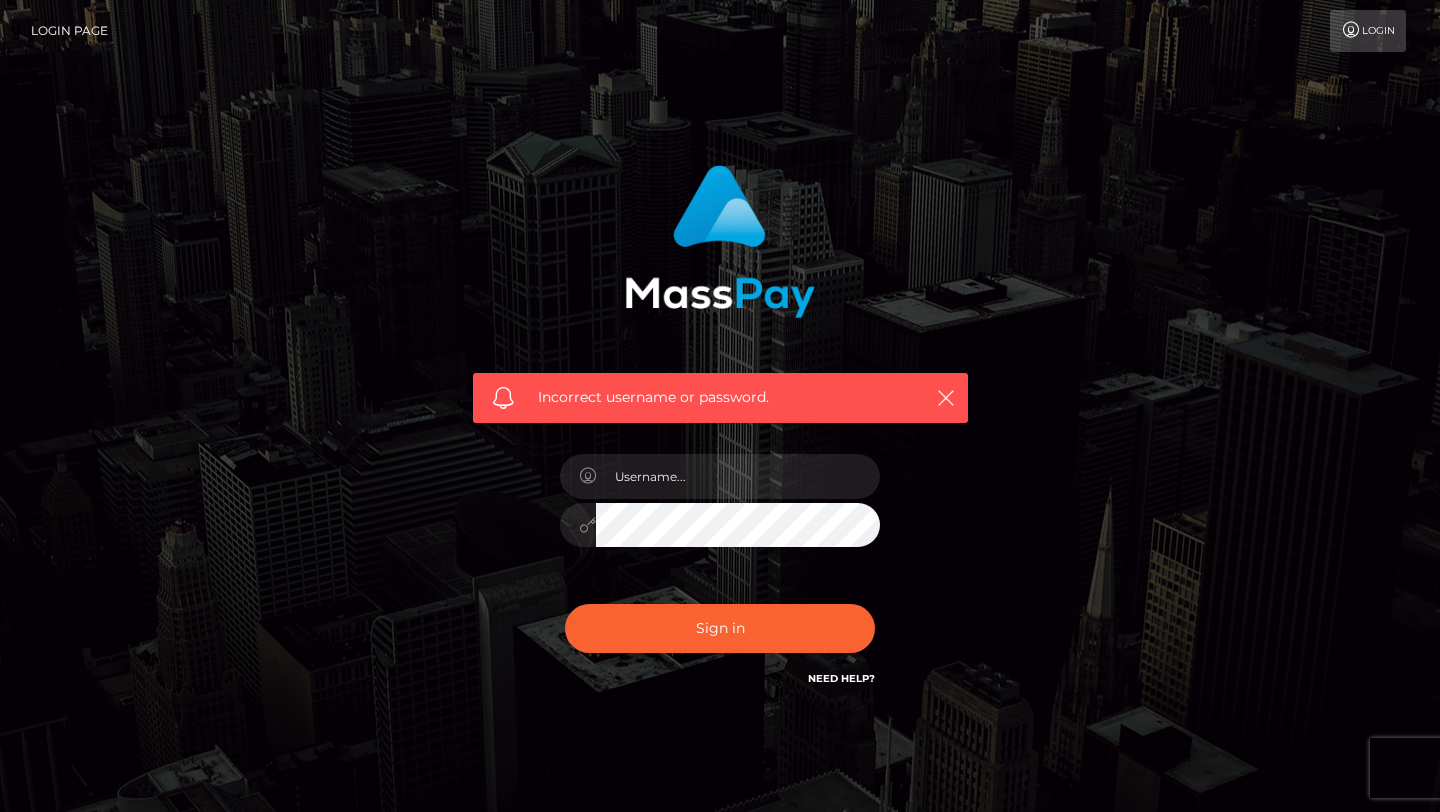 scroll, scrollTop: 0, scrollLeft: 0, axis: both 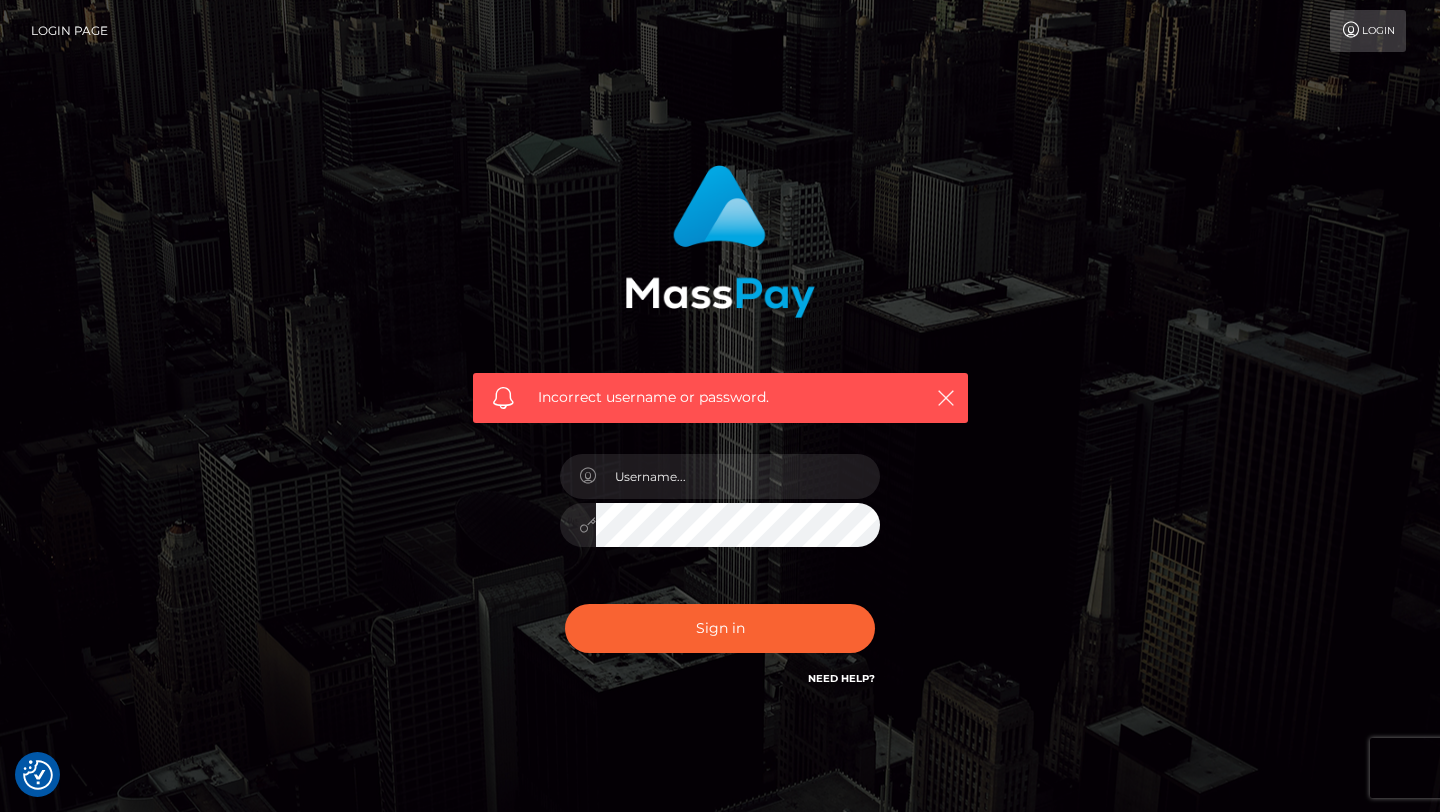 click on "Need
Help?" at bounding box center [841, 677] 